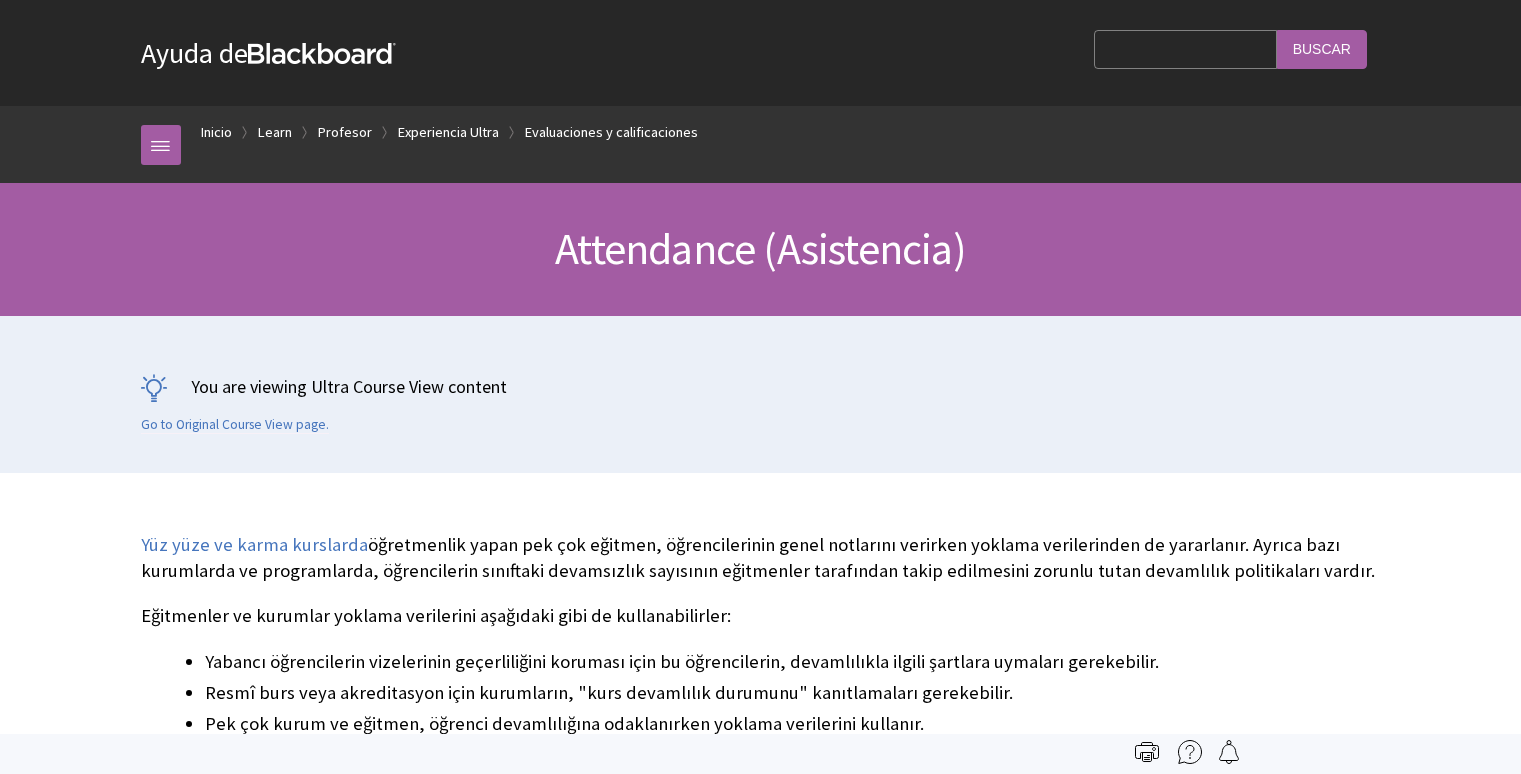 scroll, scrollTop: 3177, scrollLeft: 0, axis: vertical 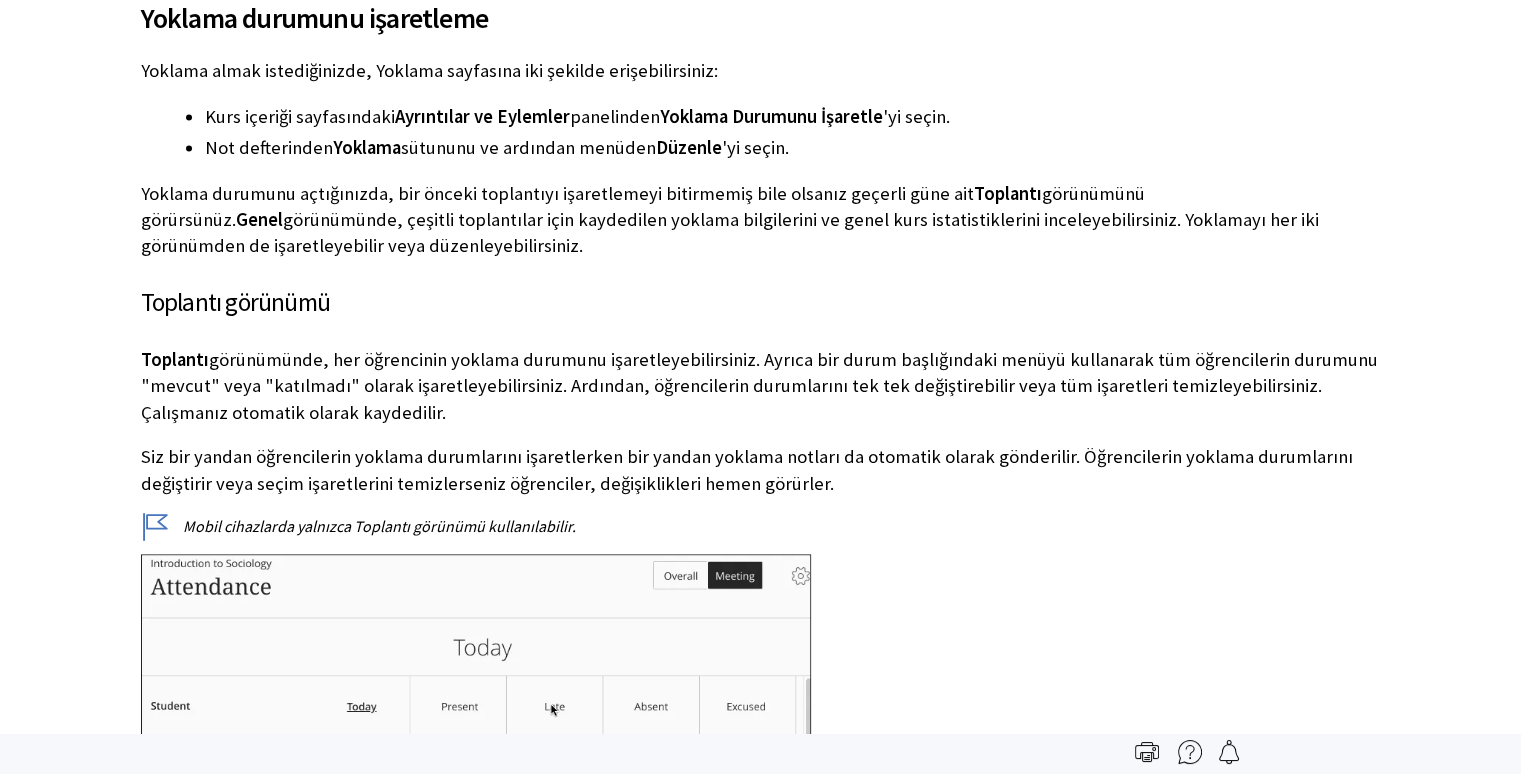 click on "Yoklama durumunu işaretleme Yoklama almak istediğinizde, Yoklama sayfasına iki şekilde erişebilirsiniz:   Kurs içeriği sayfasındaki  Ayrıntılar ve Eylemler  panelinden  Yoklama Durumunu İşaretle 'yi seçin. Not defterinden  Yoklama  sütununu ve ardından menüden  Düzenle 'yi seçin. Yoklama durumunu açtığınızda, bir önceki toplantıyı işaretlemeyi bitirmemiş bile olsanız geçerli güne ait  Toplantı  görünümünü görürsünüz.  Genel  görünümünde, çeşitli toplantılar için kaydedilen yoklama bilgilerini ve genel kurs istatistiklerini inceleyebilirsiniz. Yoklamayı her iki görünümden de işaretleyebilir veya düzenleyebilirsiniz. Toplantı görünümü Toplantı Siz bir yandan öğrencilerin yoklama durumlarını işaretlerken bir yandan yoklama notları da otomatik olarak gönderilir. Öğrencilerin yoklama durumlarını değiştirir veya seçim işaretlerini temizlerseniz öğrenciler, değişiklikleri hemen görürler." at bounding box center (761, 1531) 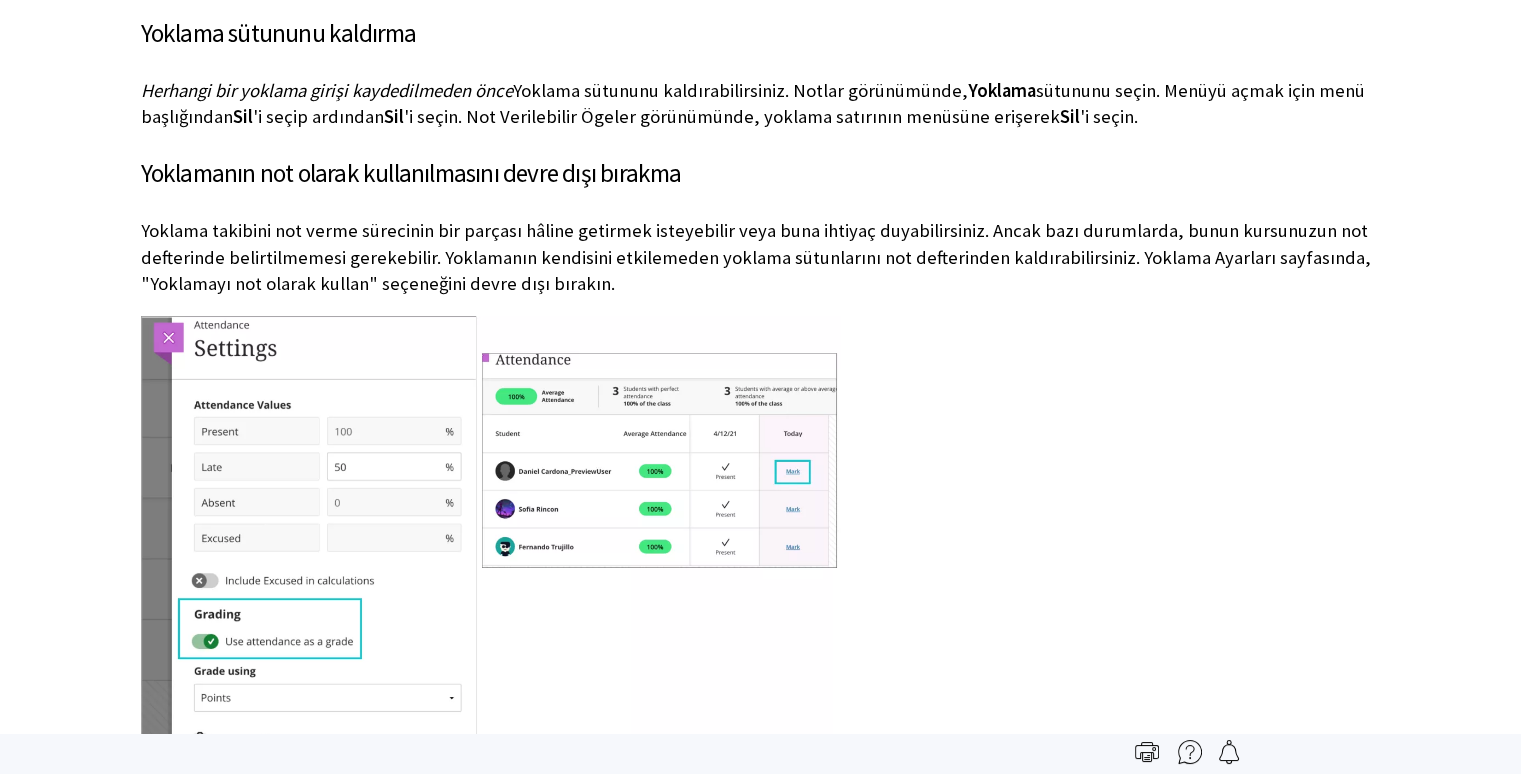 scroll, scrollTop: 2257, scrollLeft: 0, axis: vertical 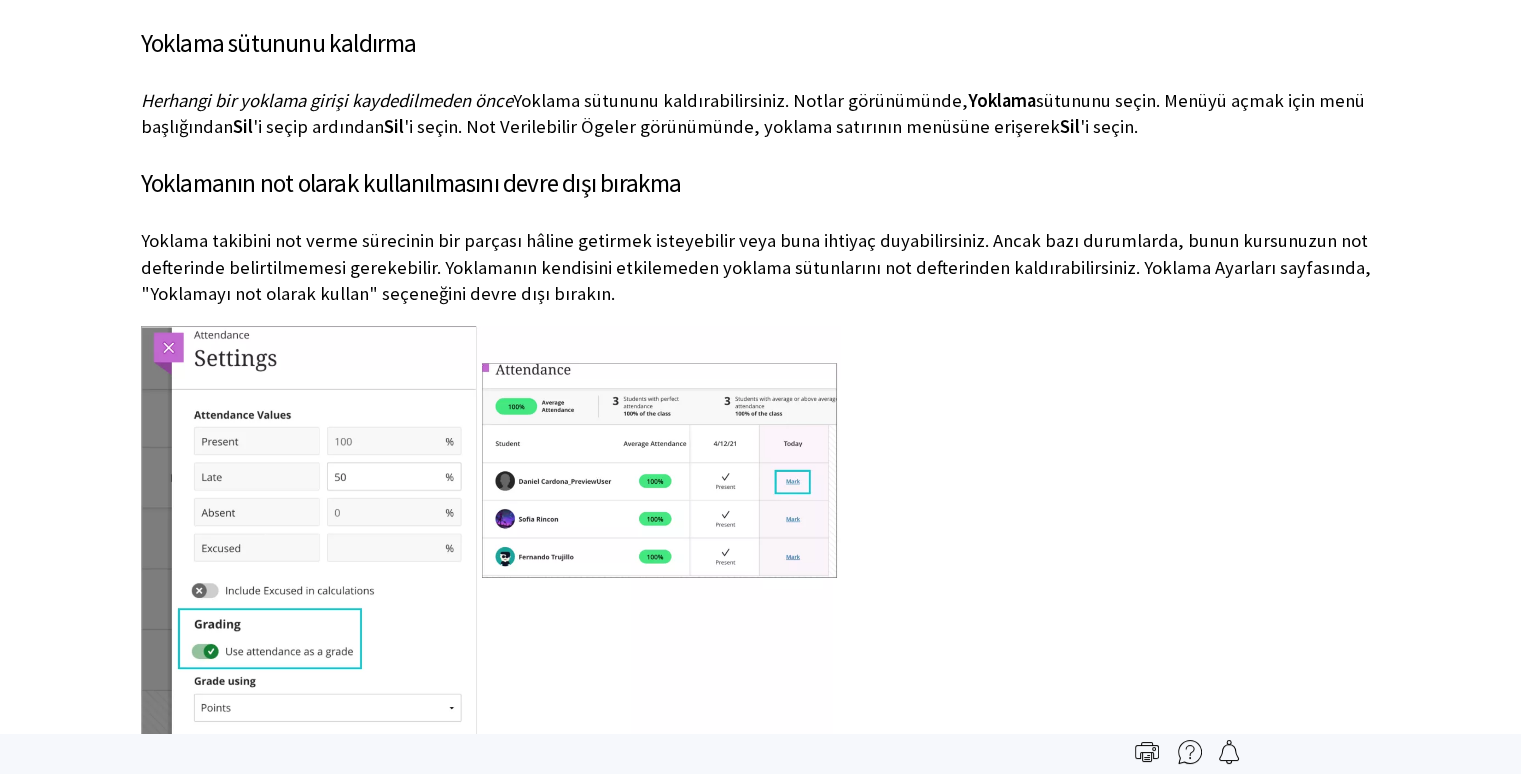 click at bounding box center [1229, 752] 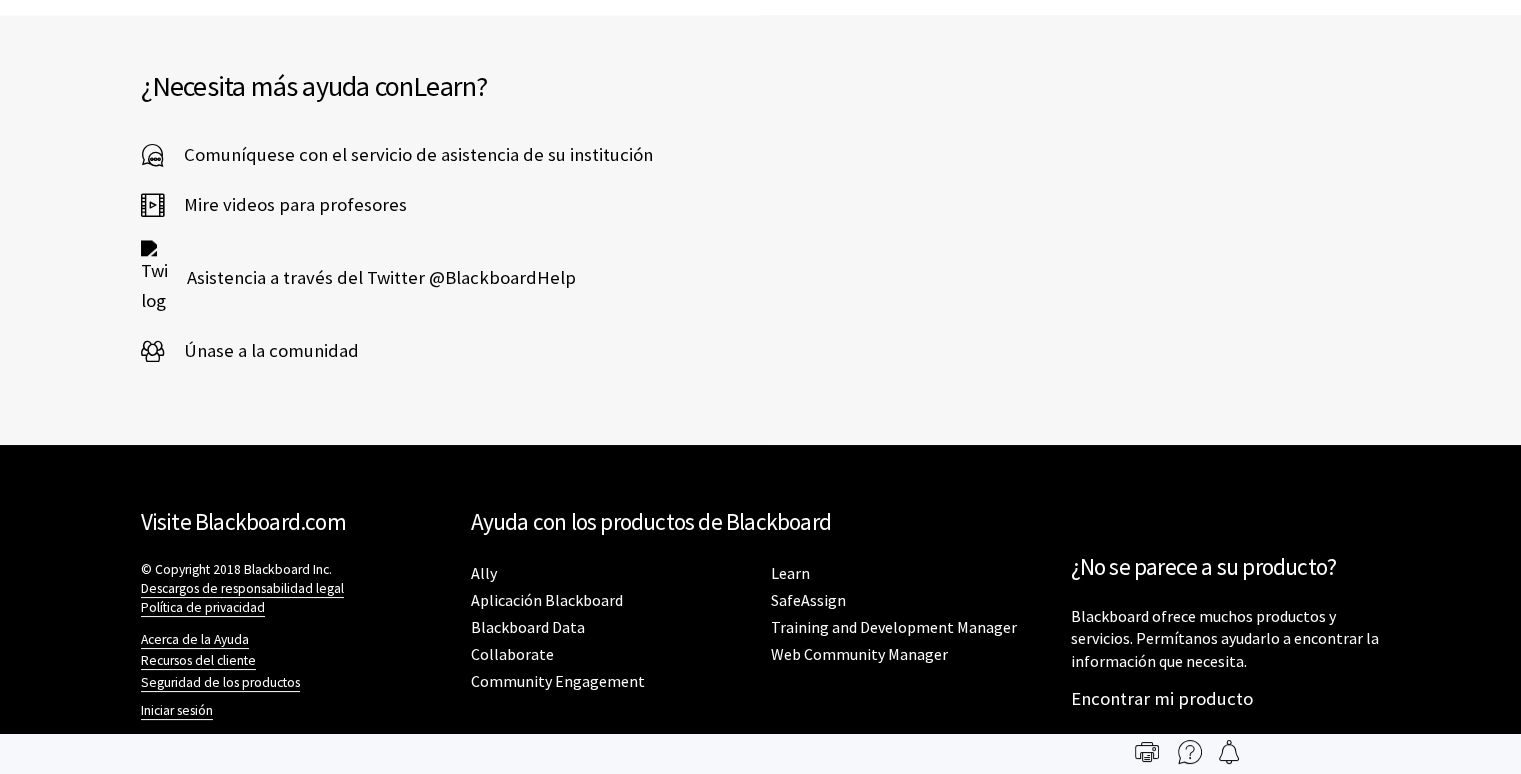 scroll, scrollTop: 17297, scrollLeft: 0, axis: vertical 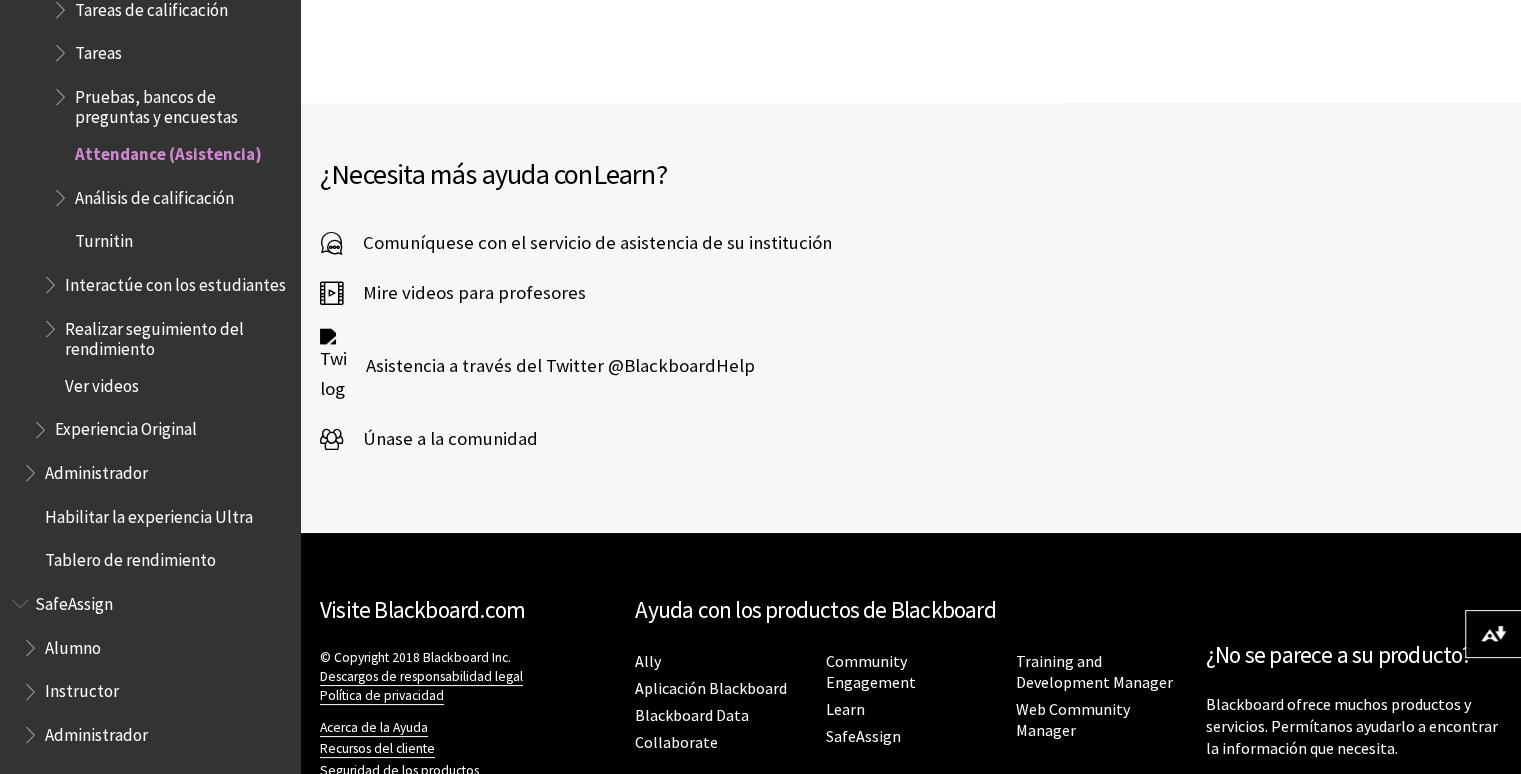 click on "Attendance (Asistencia)" at bounding box center (168, 150) 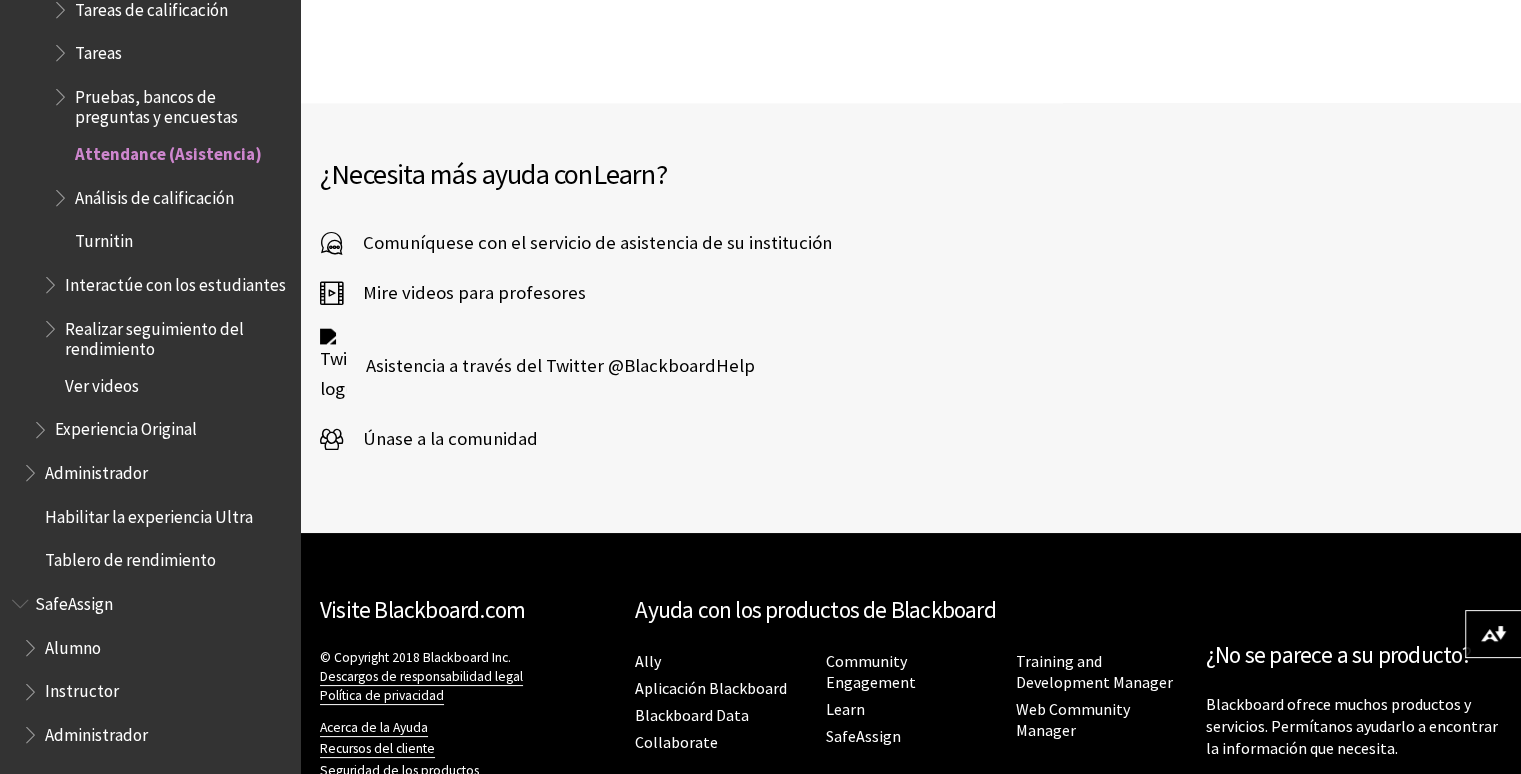 click on "¿Necesita más ayuda con  Learn ?
Comuníquese con el servicio de asistencia de su institución
Mire videos para profesores
Asistencia a través del Twitter @BlackboardHelp
Únase a la comunidad" at bounding box center [910, 318] 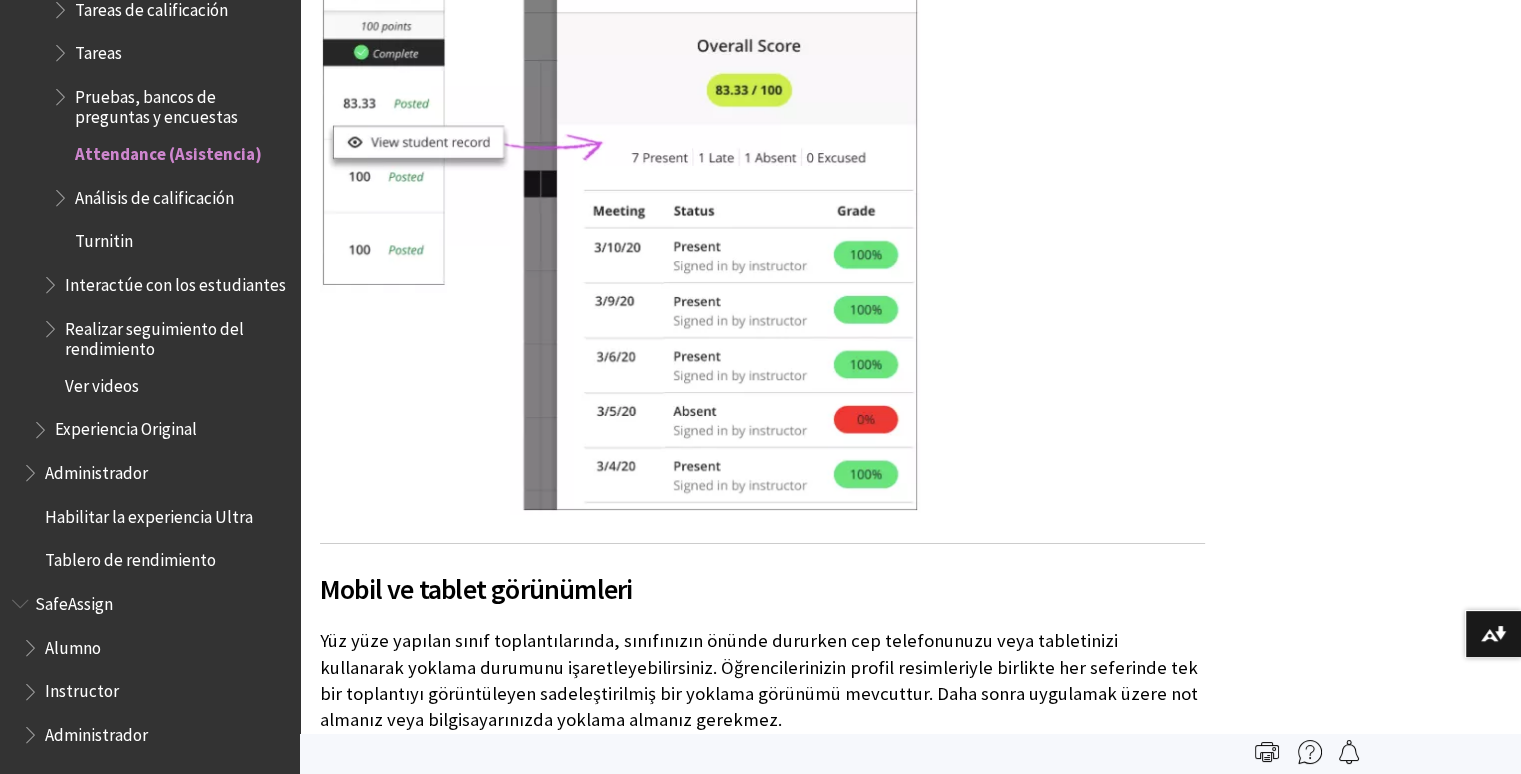 scroll, scrollTop: 12331, scrollLeft: 0, axis: vertical 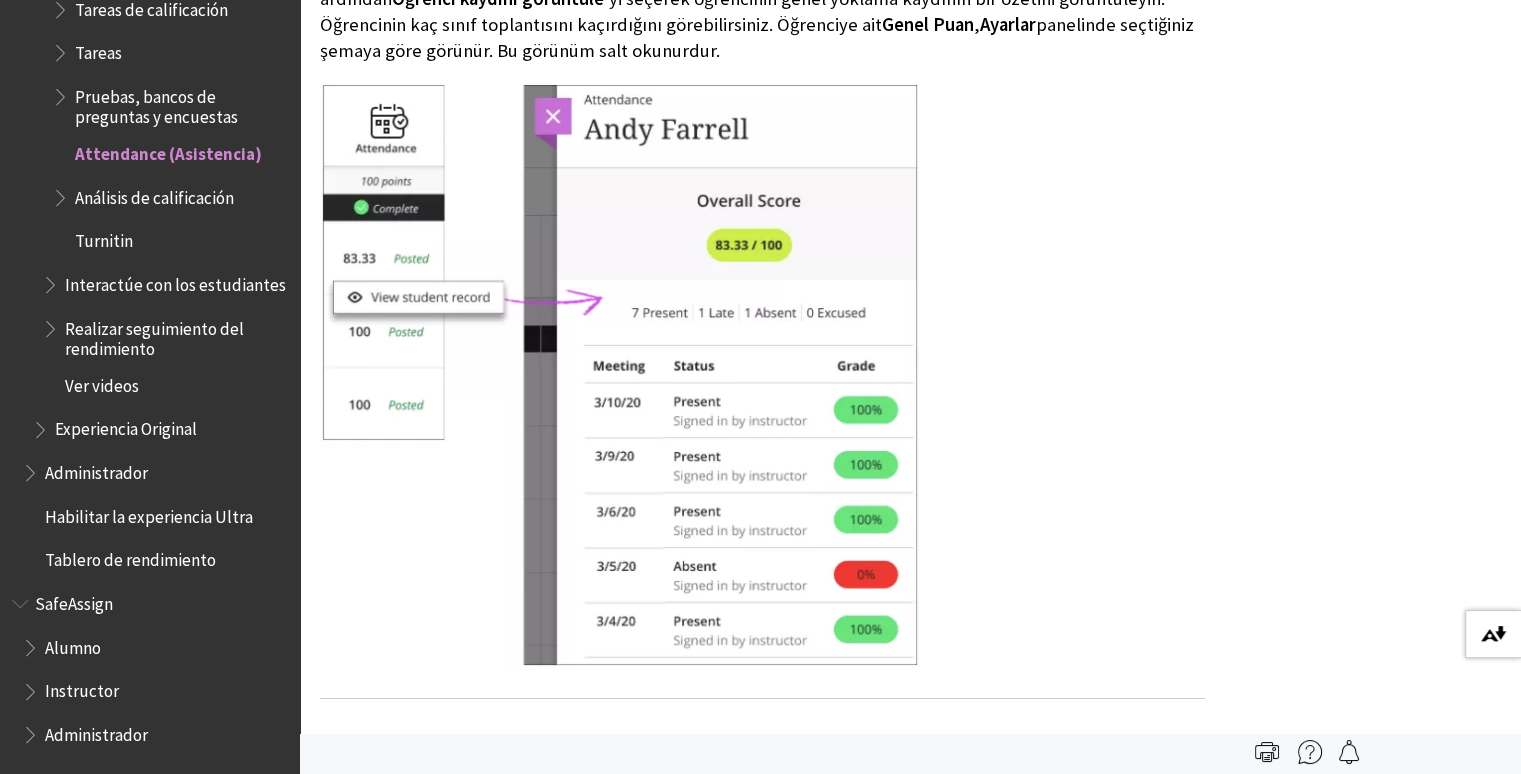click at bounding box center (1493, 634) 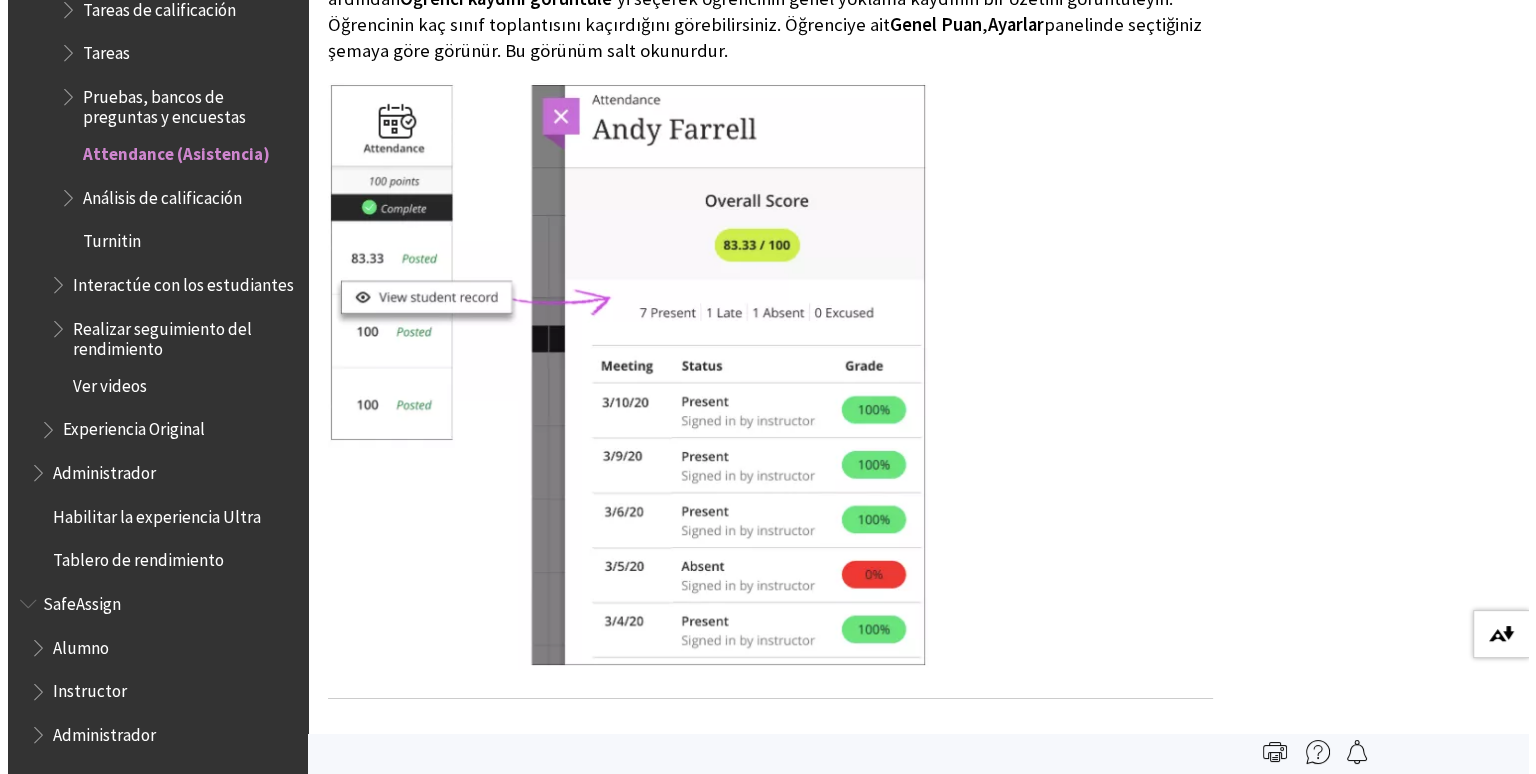 scroll, scrollTop: 12339, scrollLeft: 0, axis: vertical 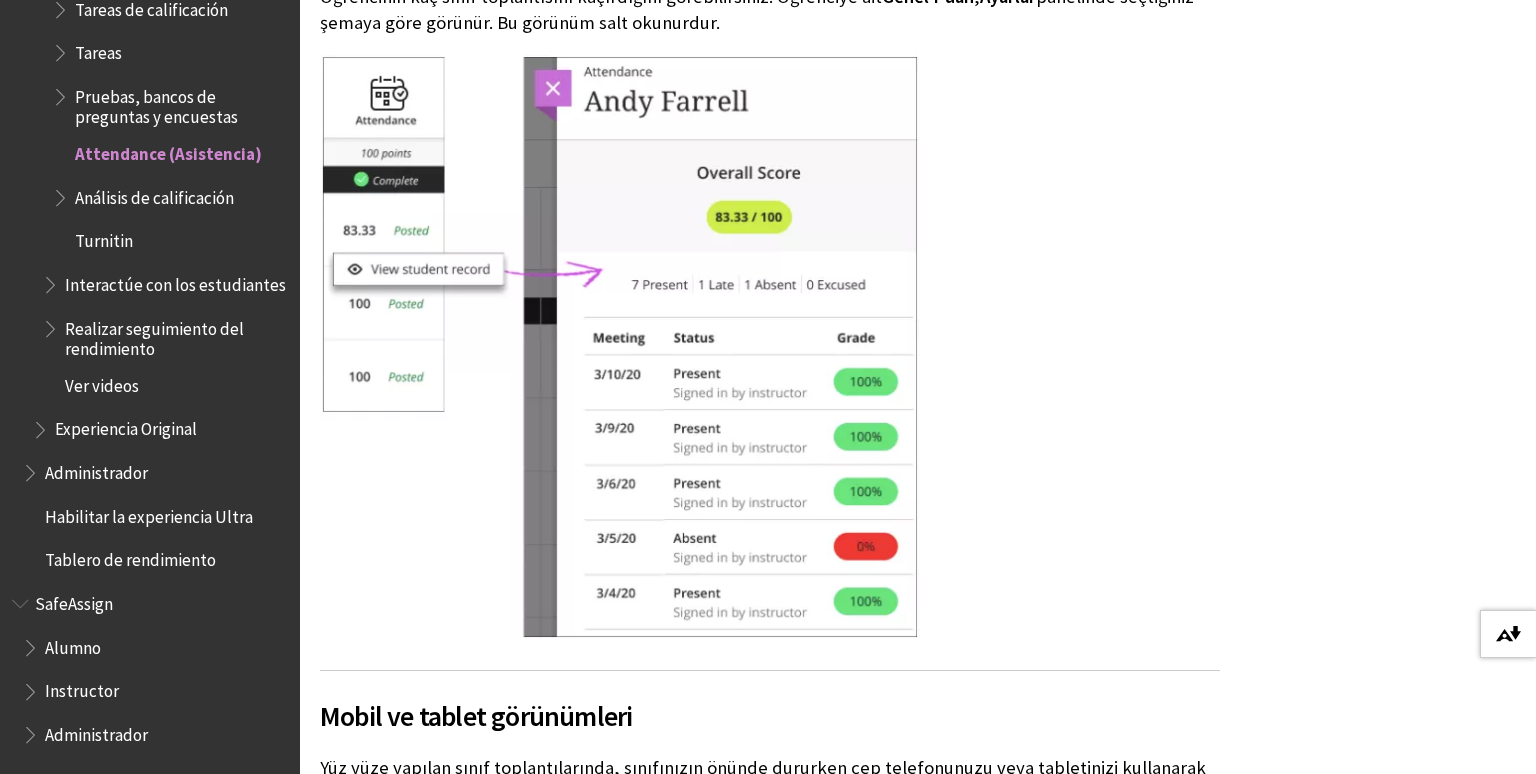 click at bounding box center (1508, 634) 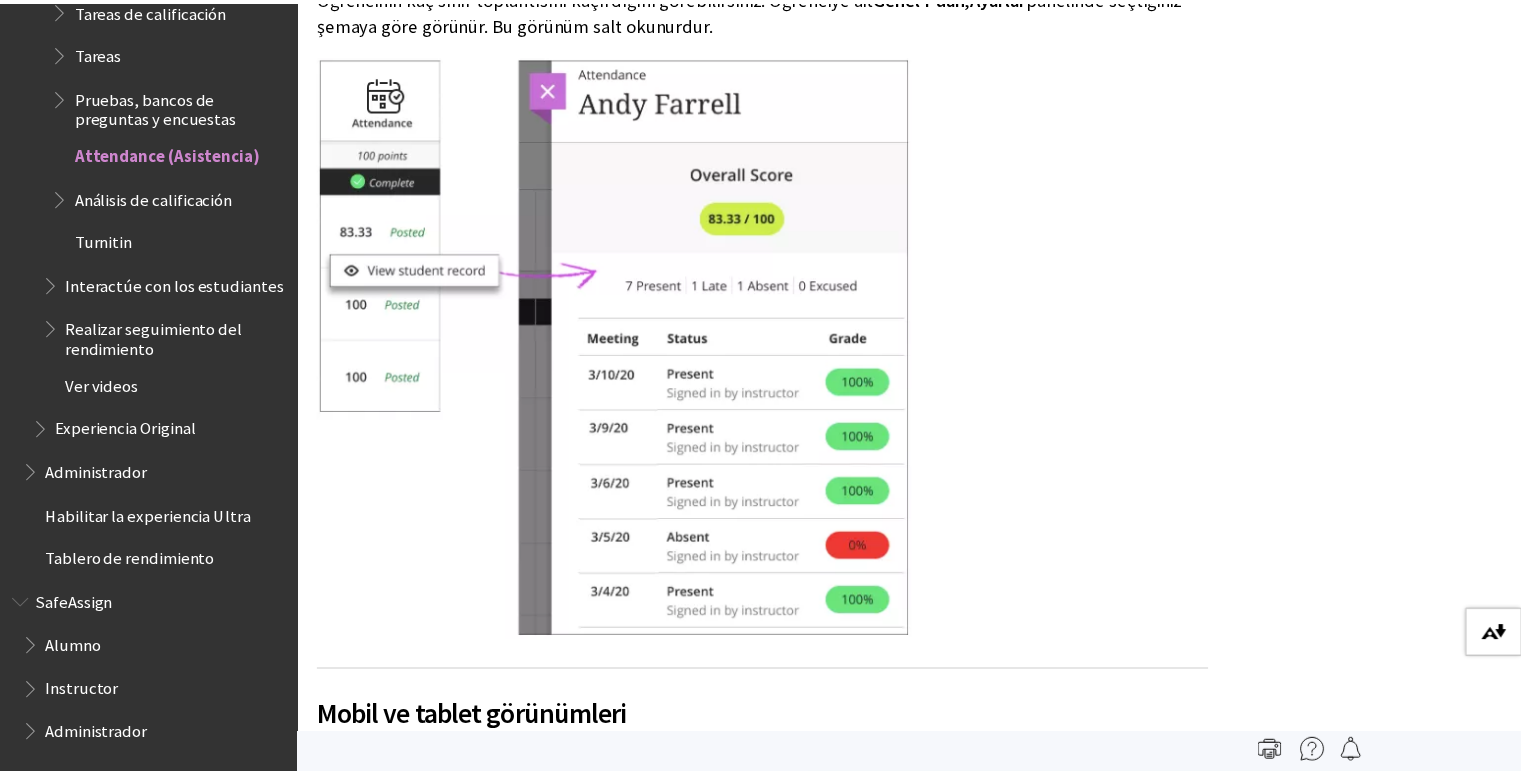 scroll, scrollTop: 12331, scrollLeft: 0, axis: vertical 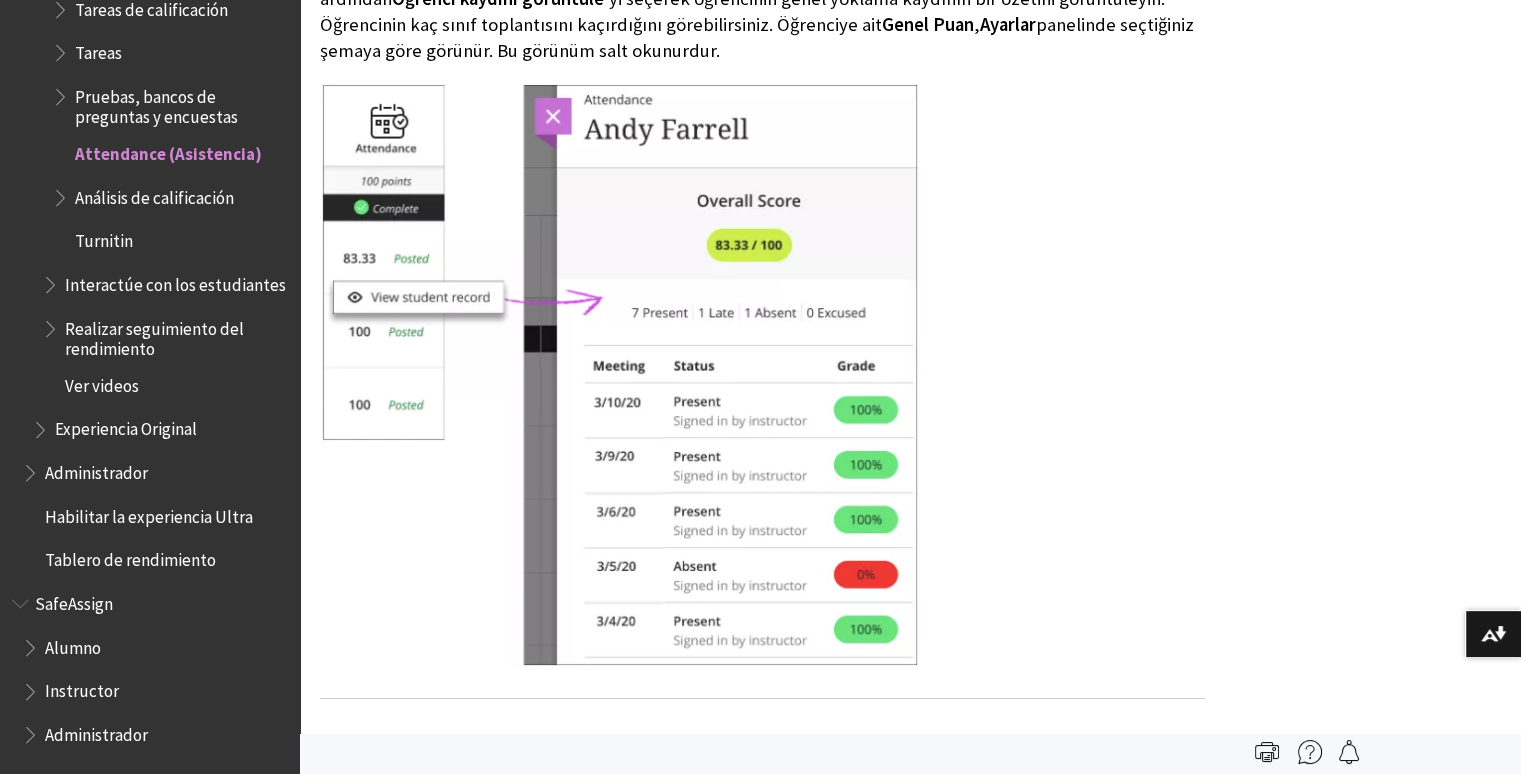click on "Administrador" at bounding box center [96, 469] 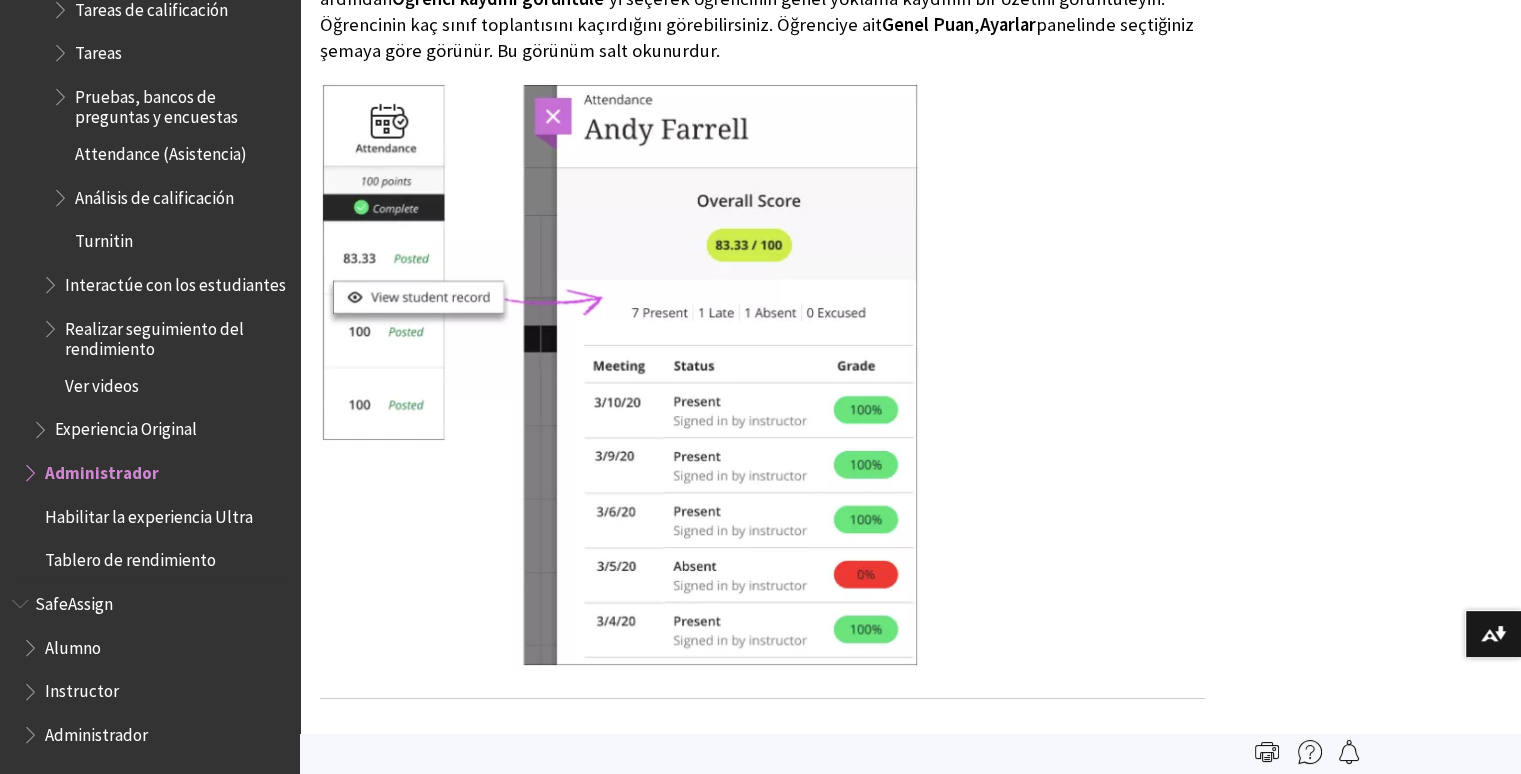 click at bounding box center (42, 425) 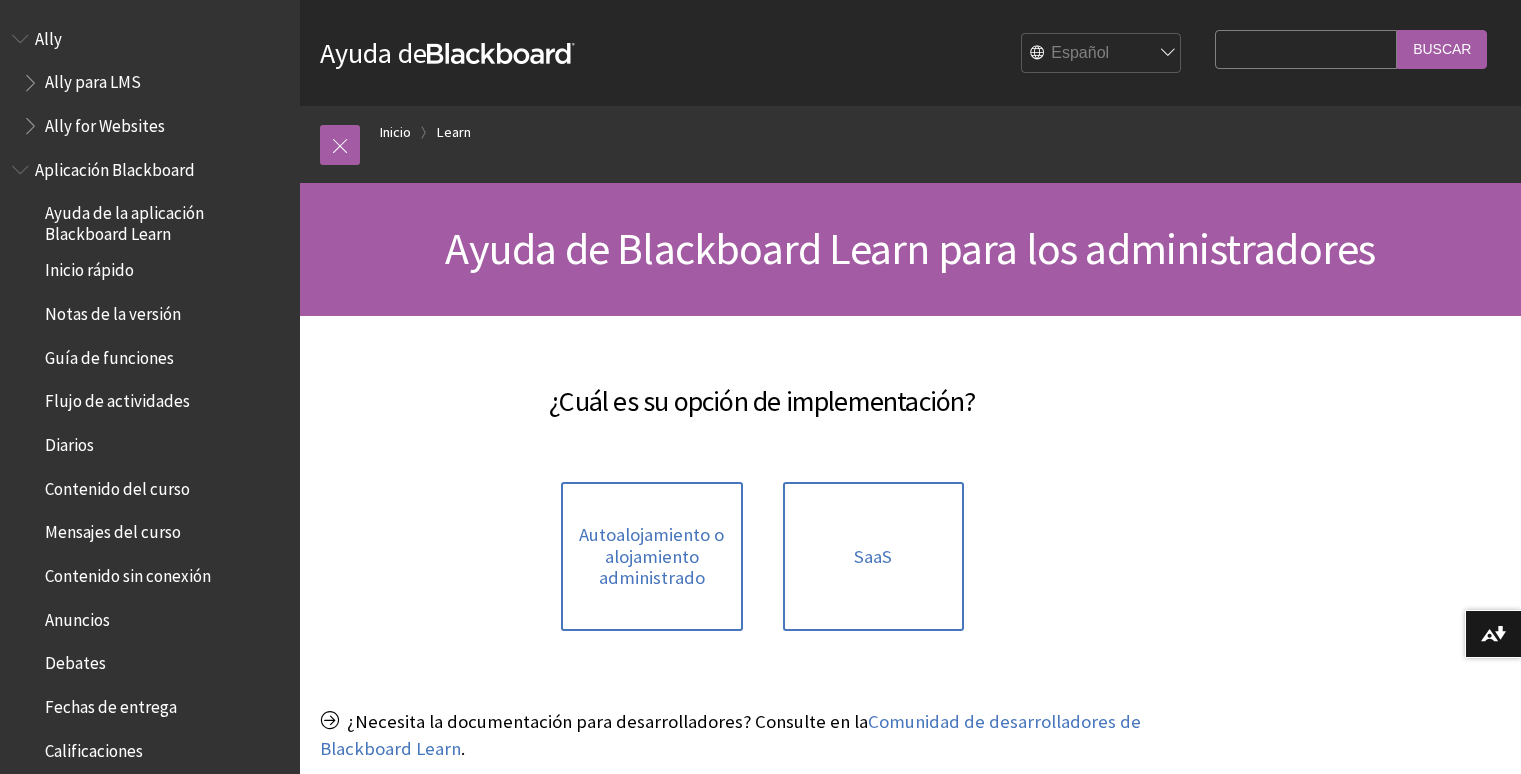 scroll, scrollTop: 0, scrollLeft: 0, axis: both 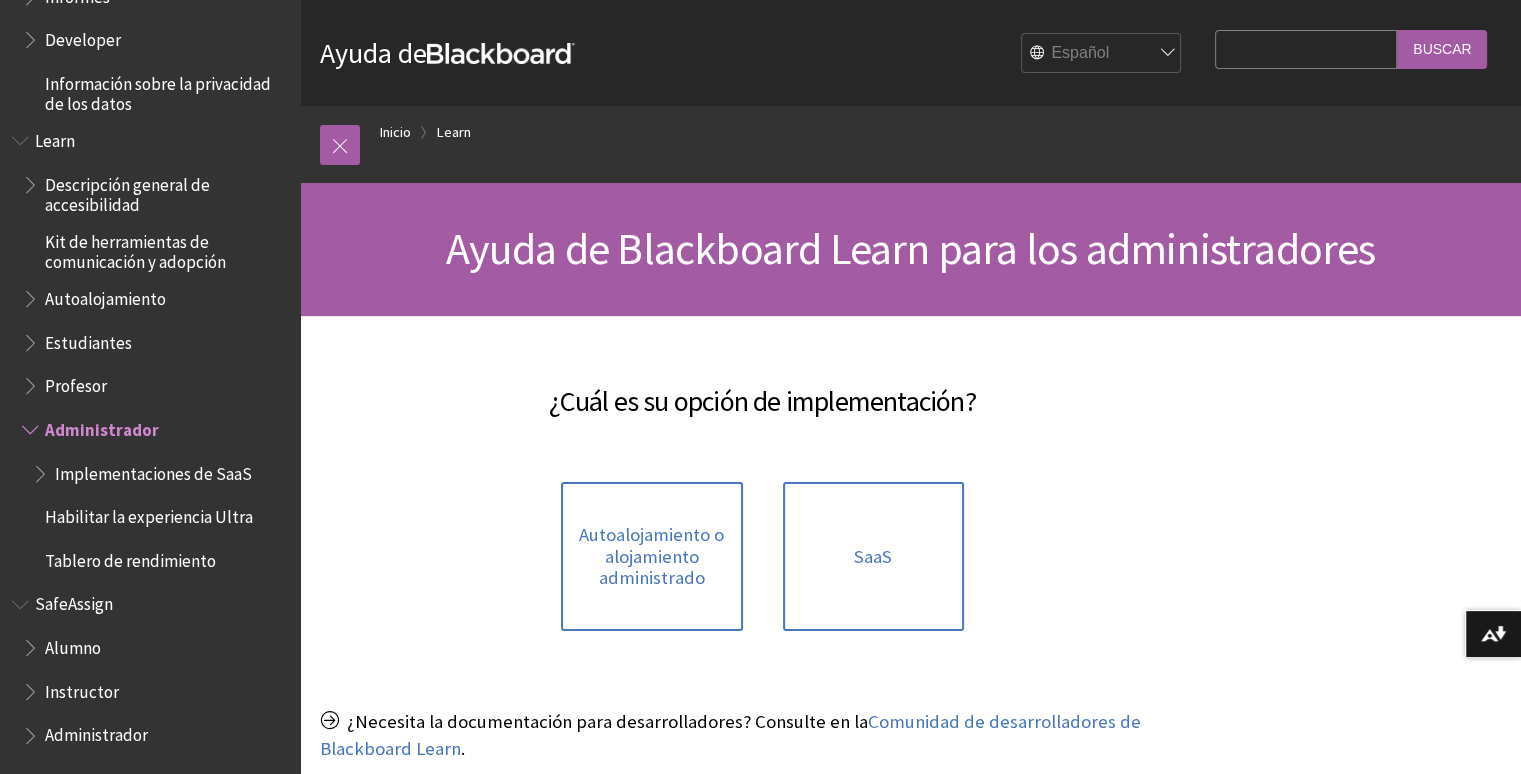 click on "English عربية Català Cymraeg Deutsch Español Suomi Français עברית Italiano 日本語 한국어 Nederlands Norsk (Bokmål) Português, Brasil Русский Svenska Türkçe 简体中文 Français Canadien" at bounding box center [1102, 54] 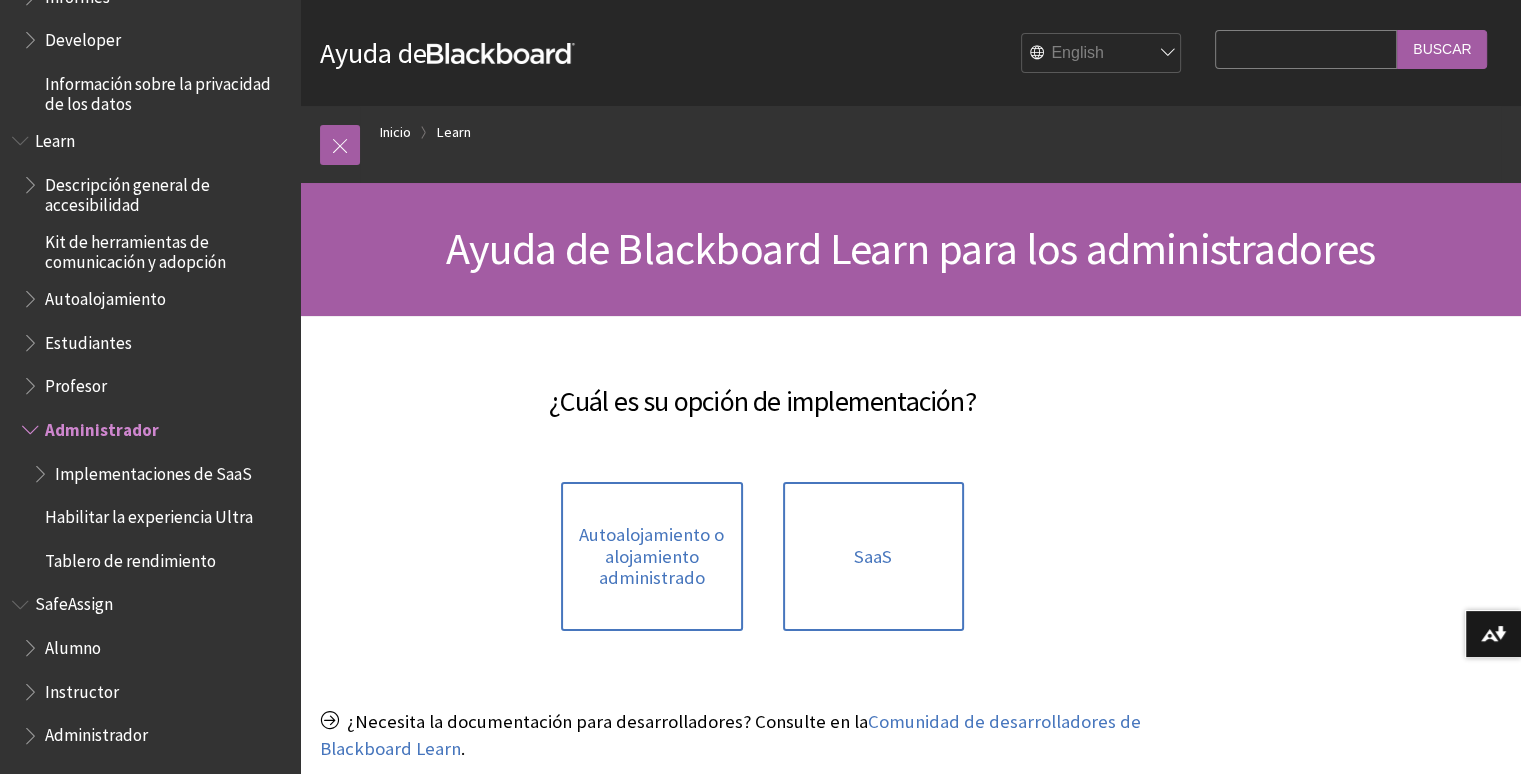 click on "English عربية Català Cymraeg Deutsch Español Suomi Français עברית Italiano 日本語 한국어 Nederlands Norsk (Bokmål) Português, Brasil Русский Svenska Türkçe 简体中文 Français Canadien" at bounding box center (1102, 54) 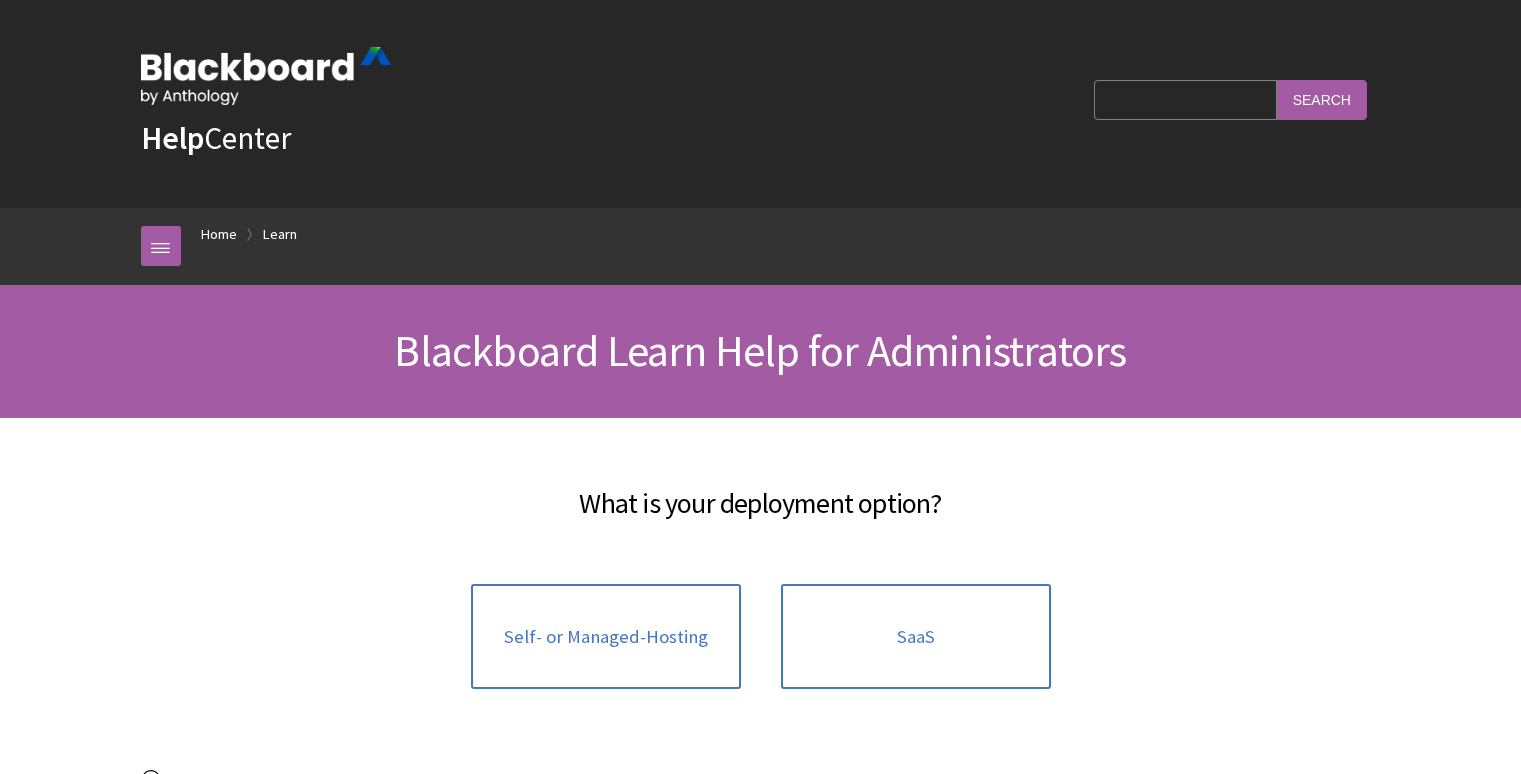 scroll, scrollTop: 0, scrollLeft: 0, axis: both 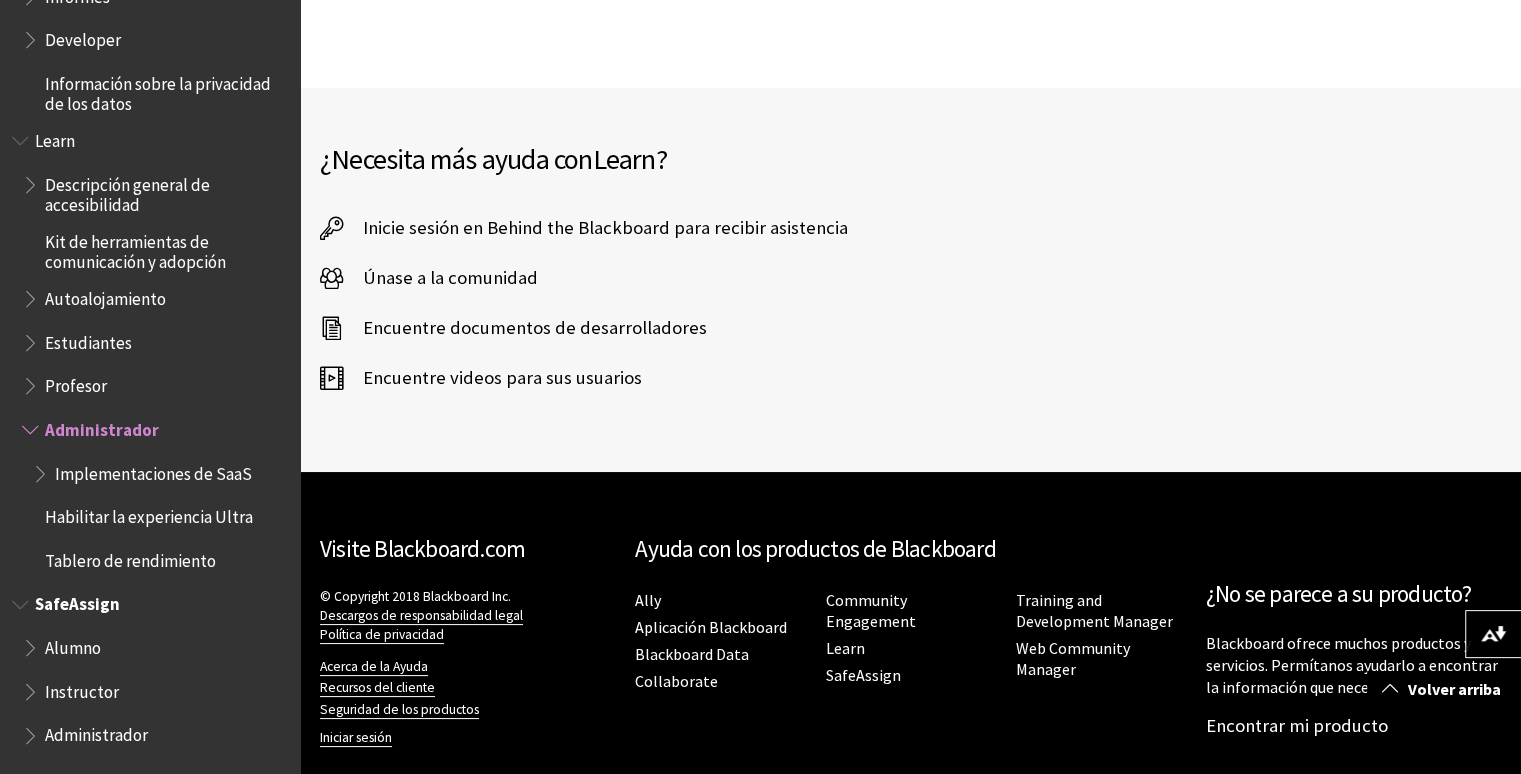 click on "Instructor" at bounding box center [82, 688] 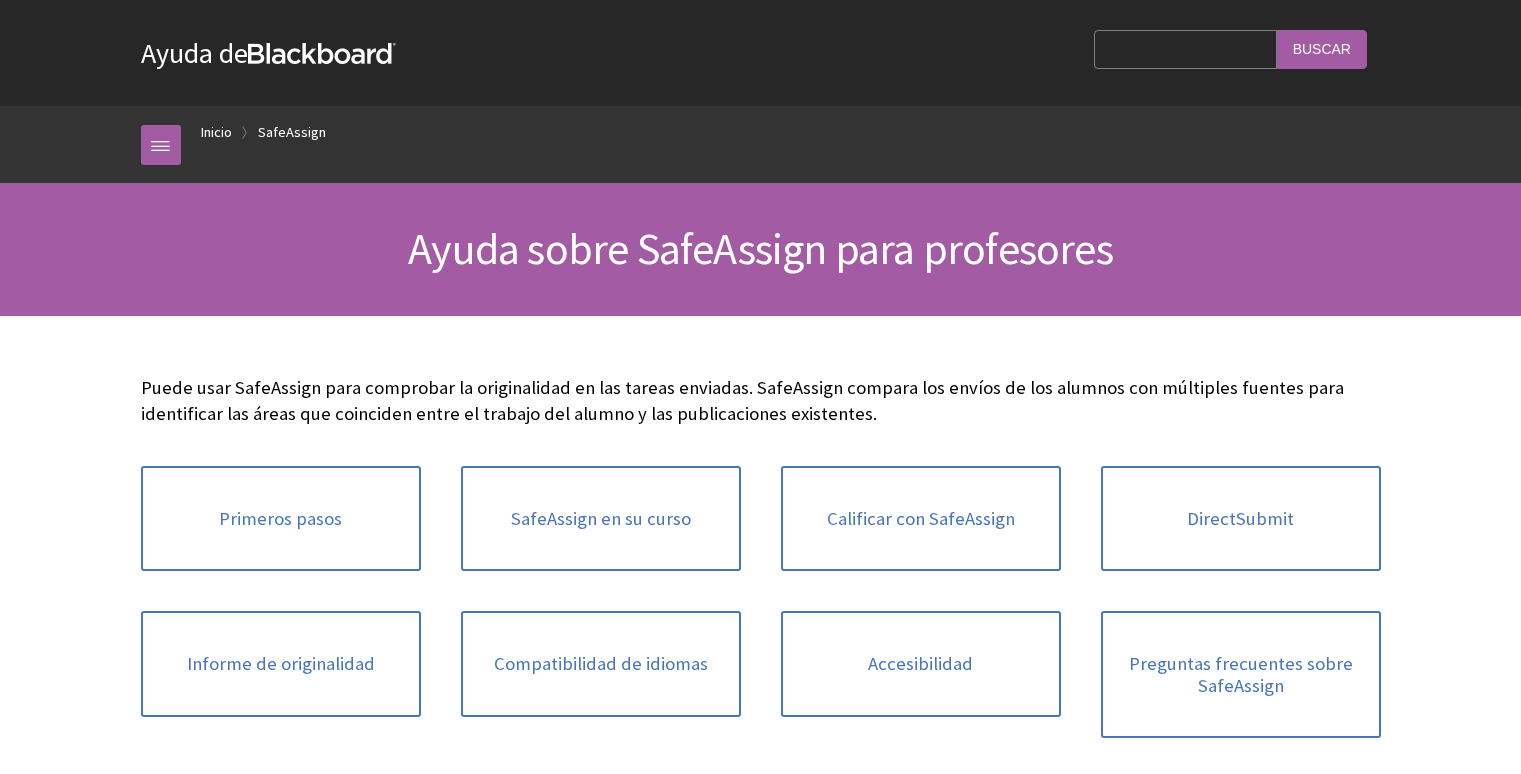 scroll, scrollTop: 0, scrollLeft: 0, axis: both 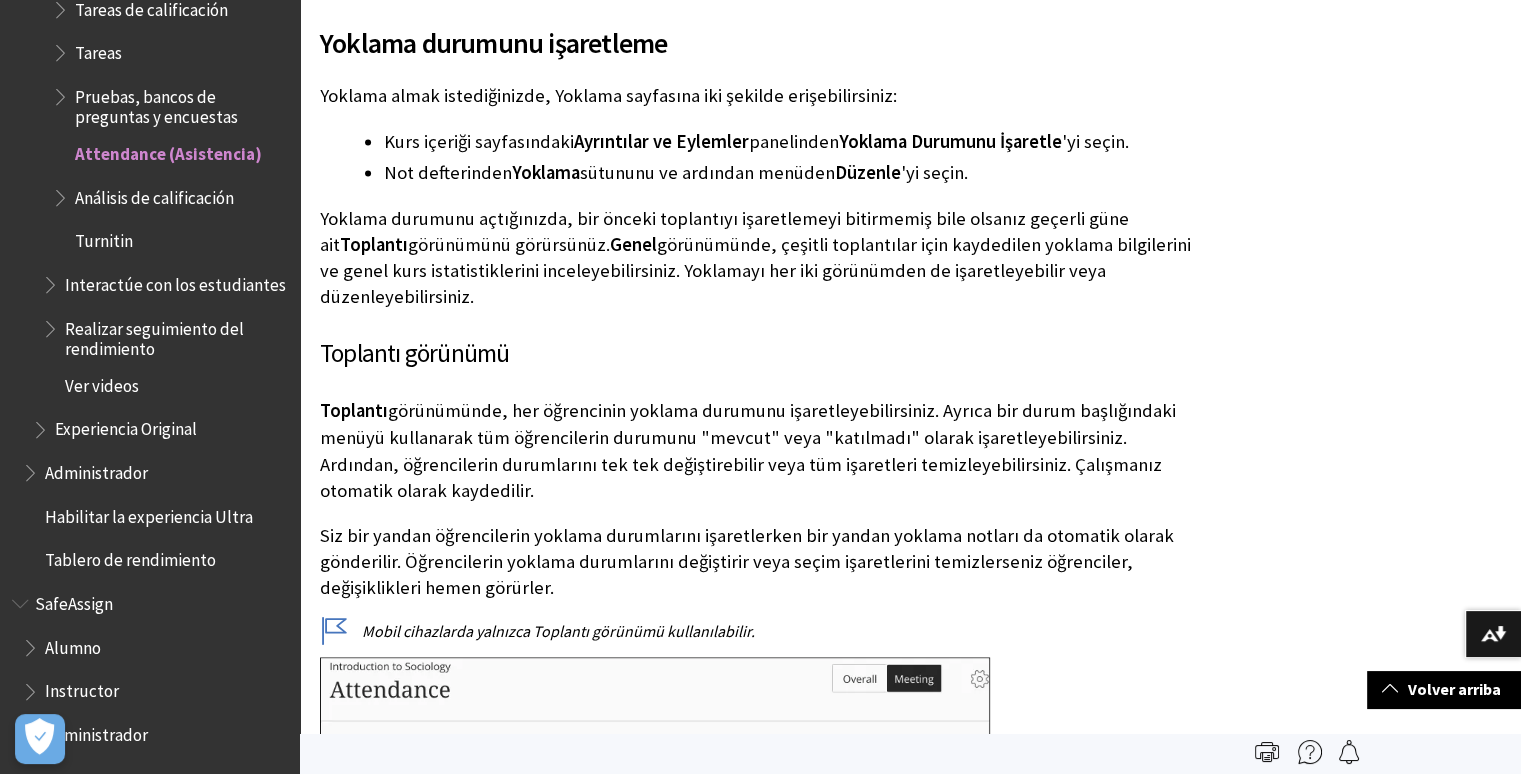 click on "Toplantı  görünümünde, her öğrencinin yoklama durumunu işaretleyebilirsiniz. Ayrıca bir durum başlığındaki menüyü kullanarak tüm öğrencilerin durumunu "mevcut" veya "katılmadı" olarak işaretleyebilirsiniz. Ardından, öğrencilerin durumlarını tek tek değiştirebilir veya tüm işaretleri temizleyebilirsiniz. Çalışmanız otomatik olarak kaydedilir." at bounding box center [762, 450] 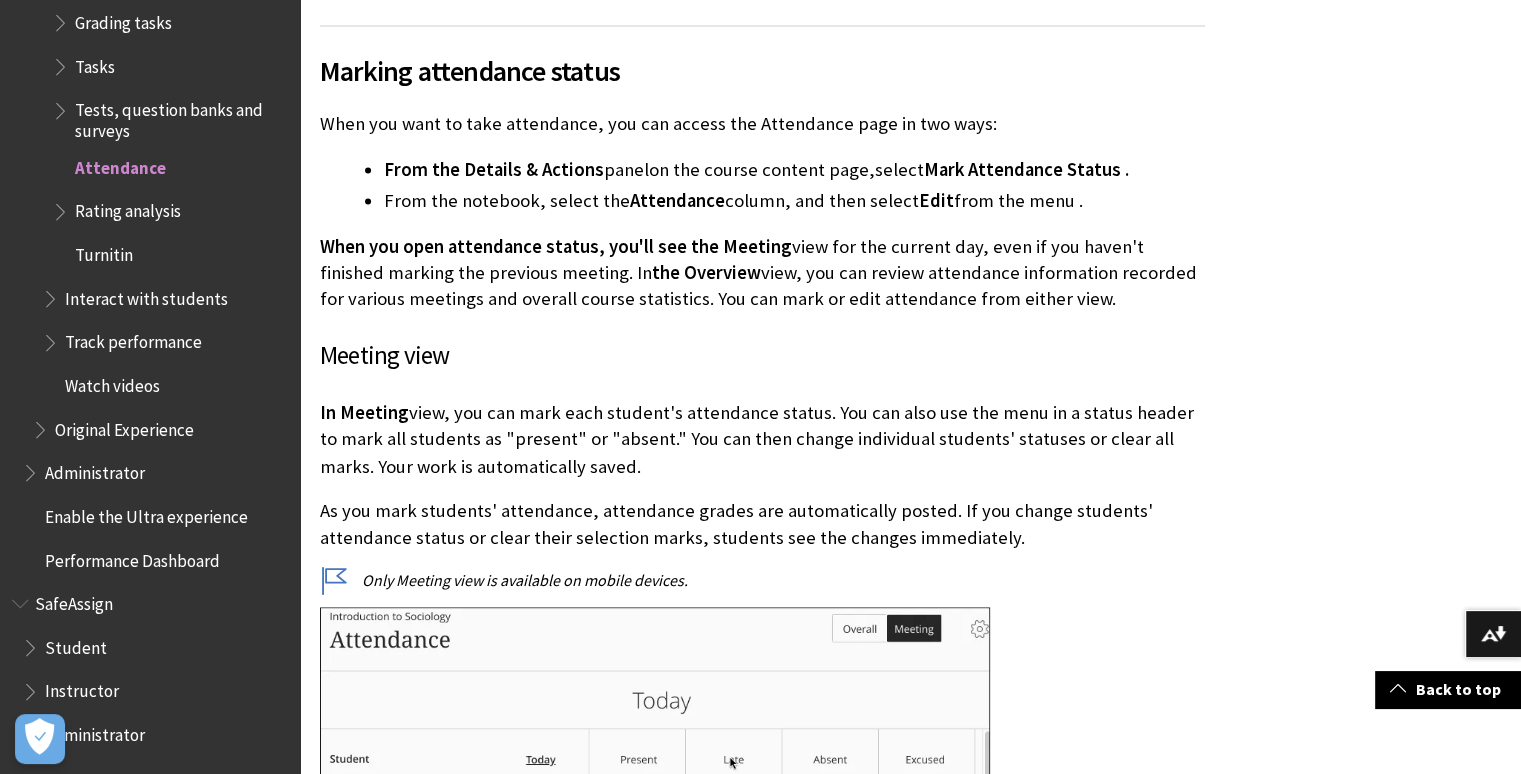 scroll, scrollTop: 3367, scrollLeft: 0, axis: vertical 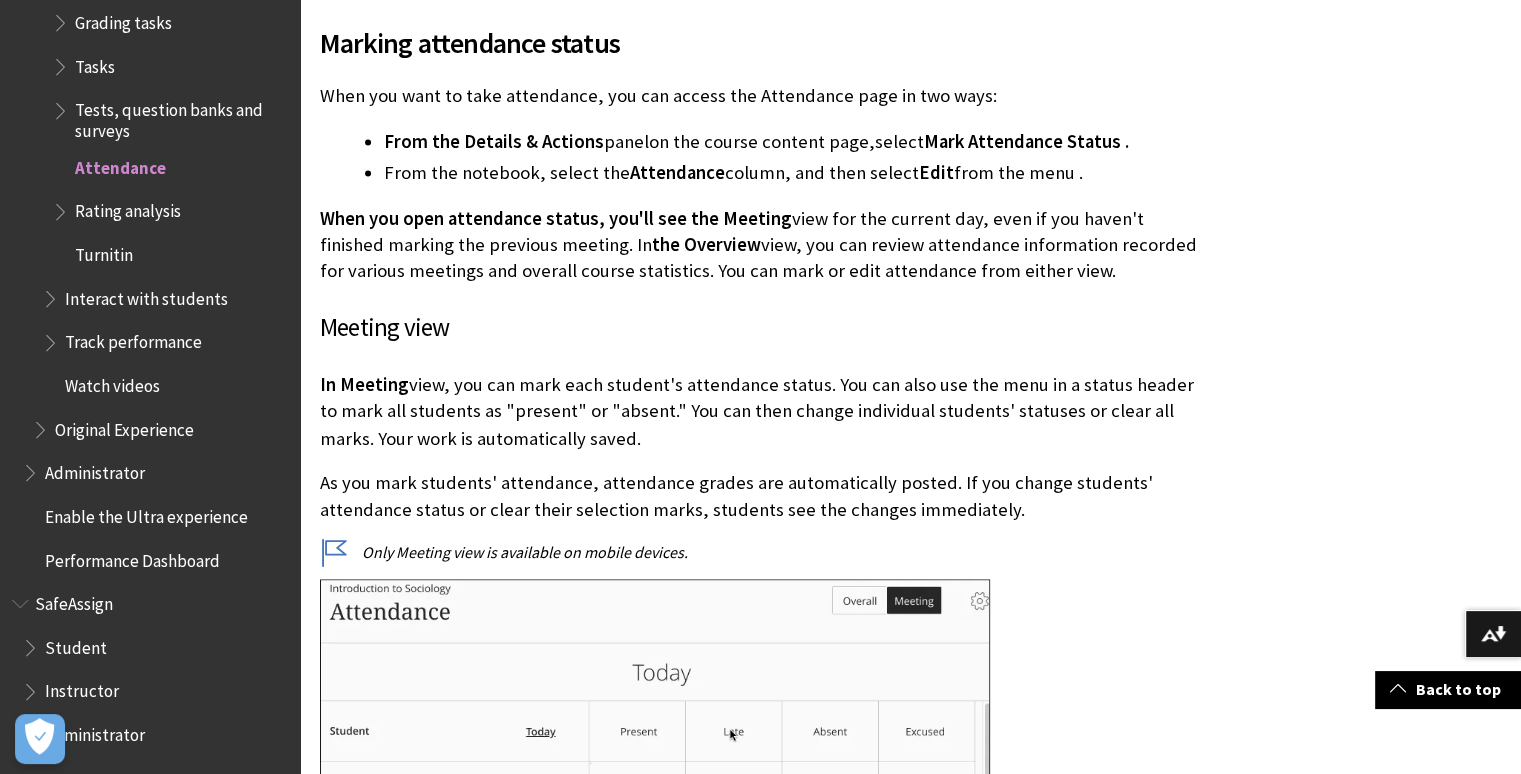 click on "column, and then select" at bounding box center (822, 172) 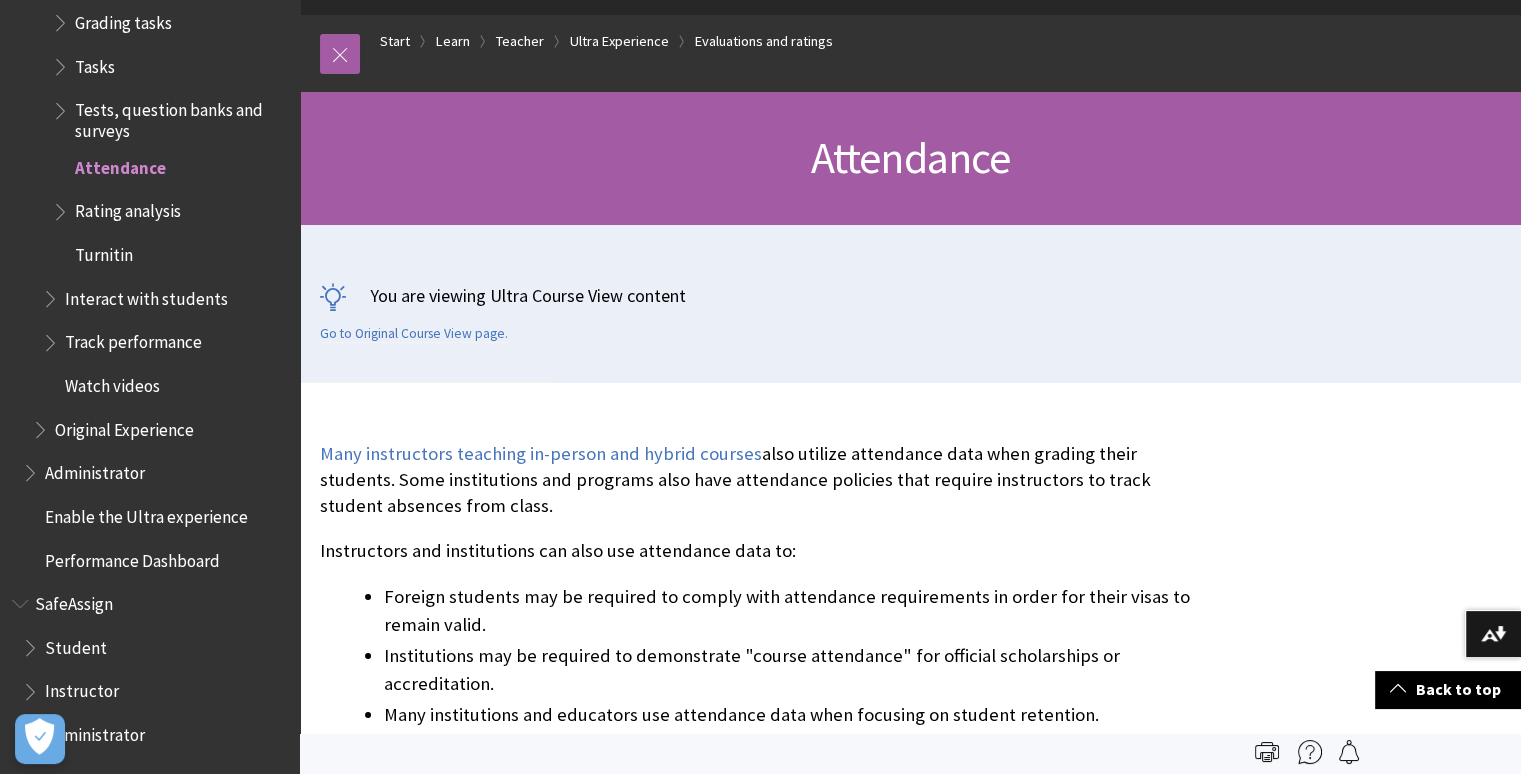 scroll, scrollTop: 0, scrollLeft: 0, axis: both 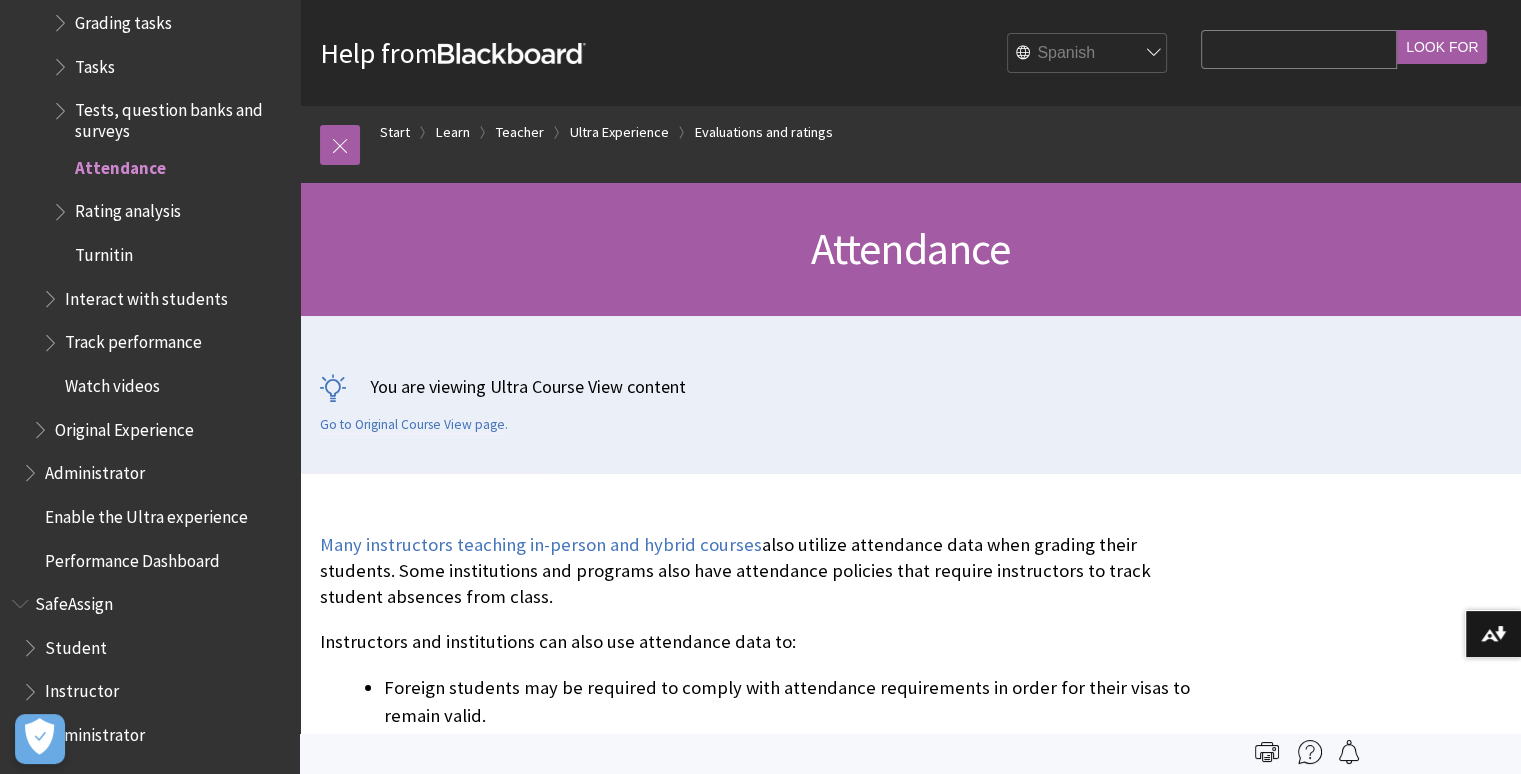 click on "English Arabic Catalan Welsh German Spanish Finnish French Hebrew Italian Japanese korean Dutch Norwegian (Bokmål) Portuguese, Brazil Russian Swedish Turkish Simplified Chinese French Canadian" at bounding box center [1088, 54] 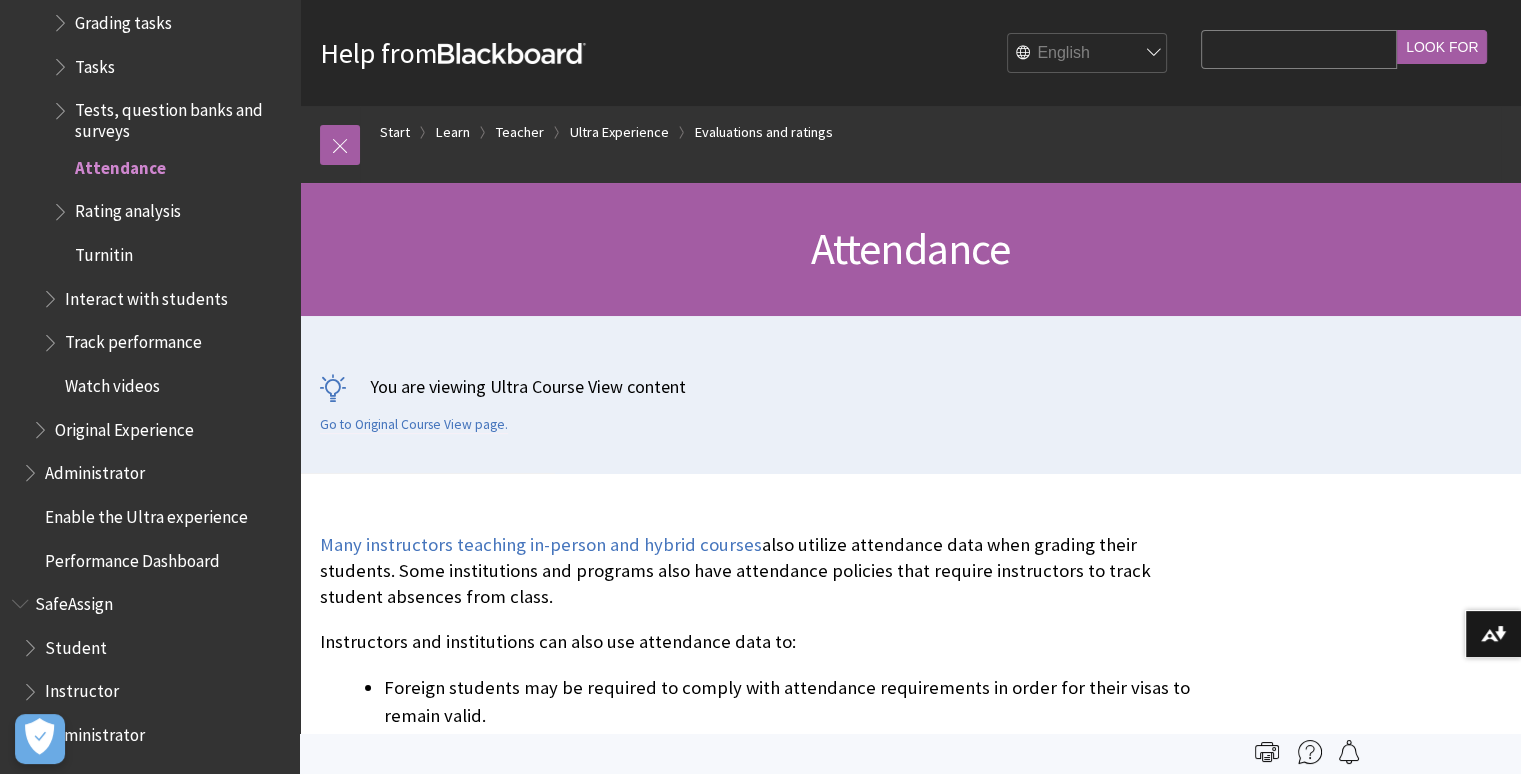 click on "English Arabic Catalan Welsh German Spanish Finnish French Hebrew Italian Japanese korean Dutch Norwegian (Bokmål) Portuguese, Brazil Russian Swedish Turkish Simplified Chinese French Canadian" at bounding box center (1088, 54) 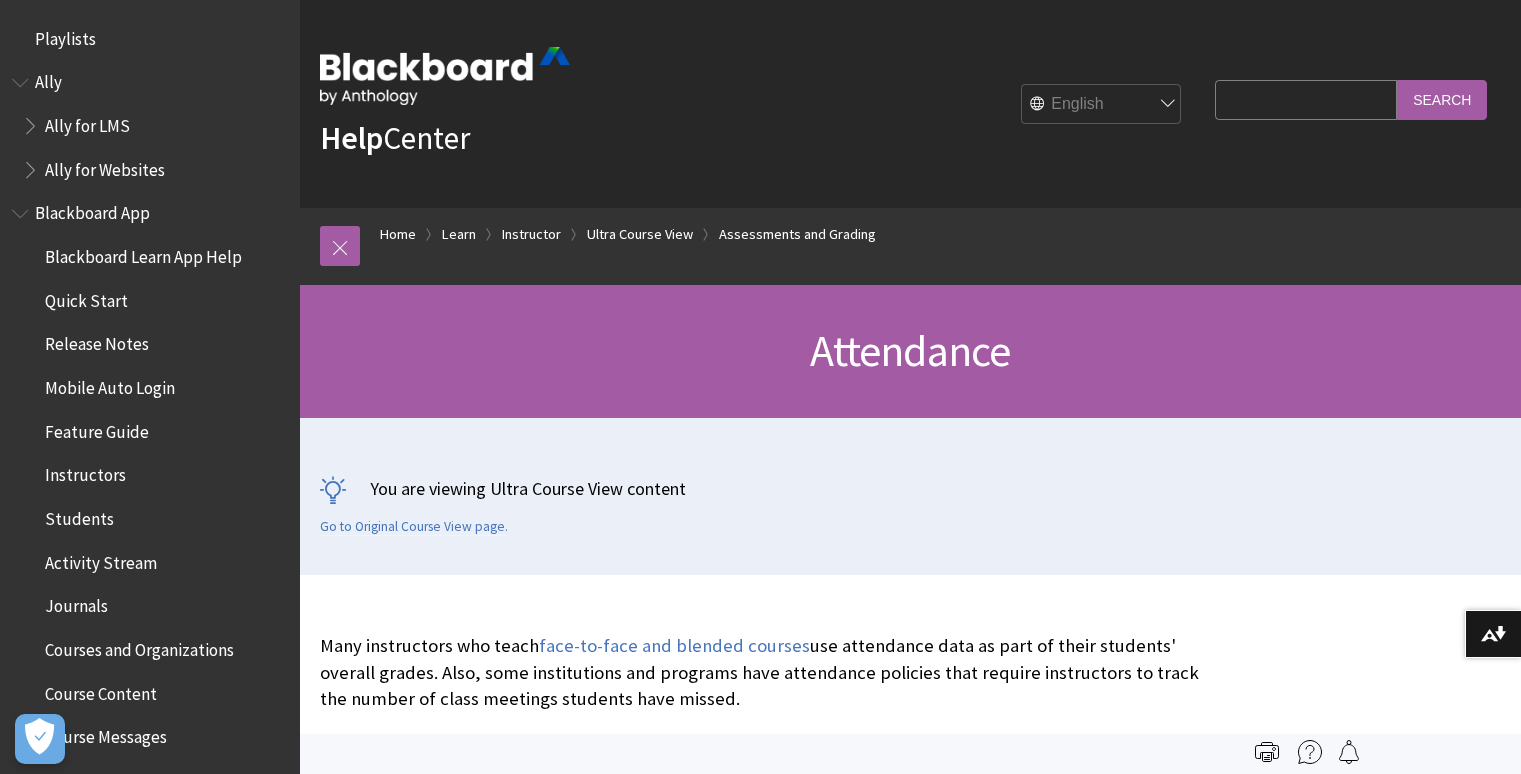 scroll, scrollTop: 0, scrollLeft: 0, axis: both 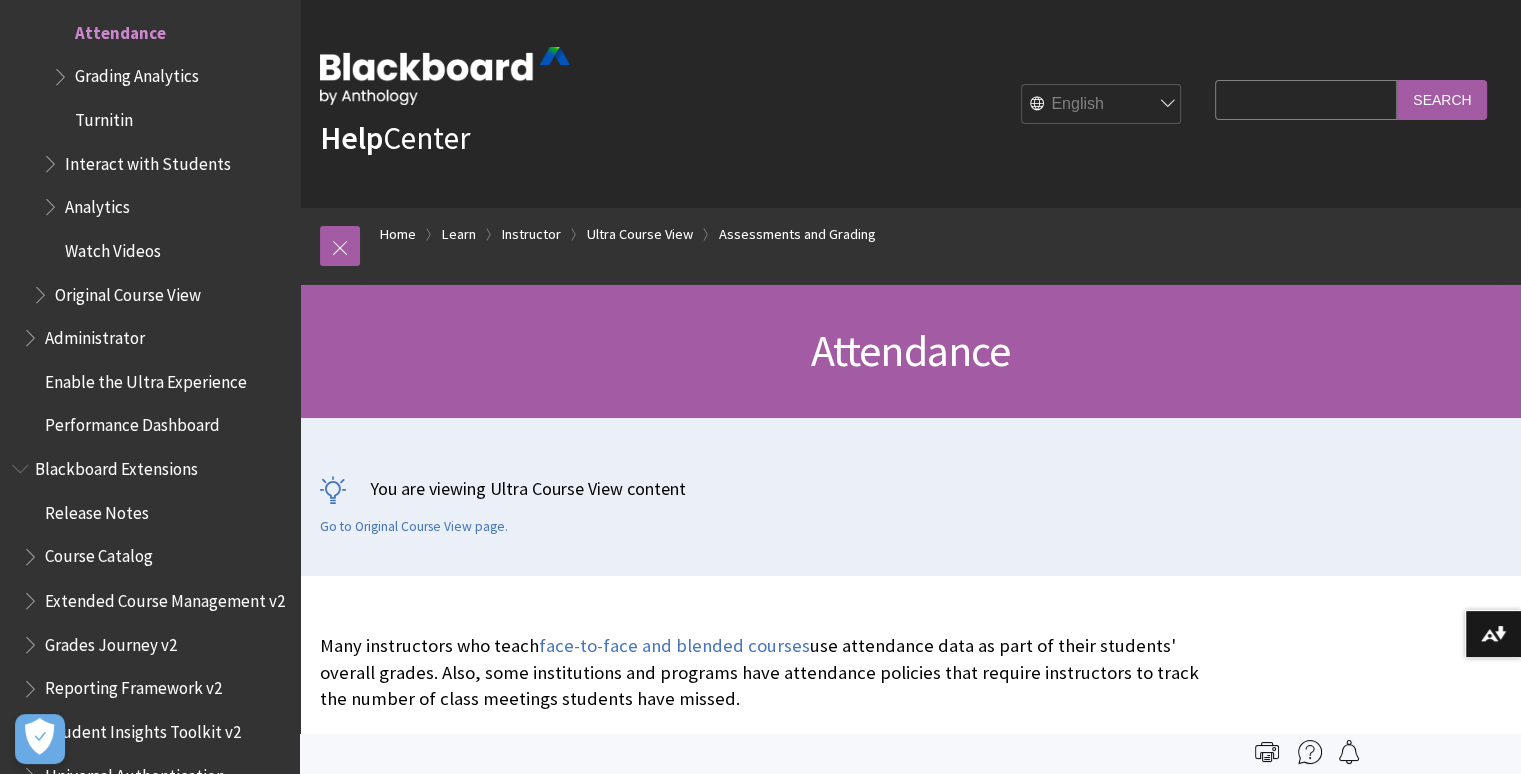 click on "You are viewing Ultra Course View content
Go to Original Course View page." at bounding box center (910, 496) 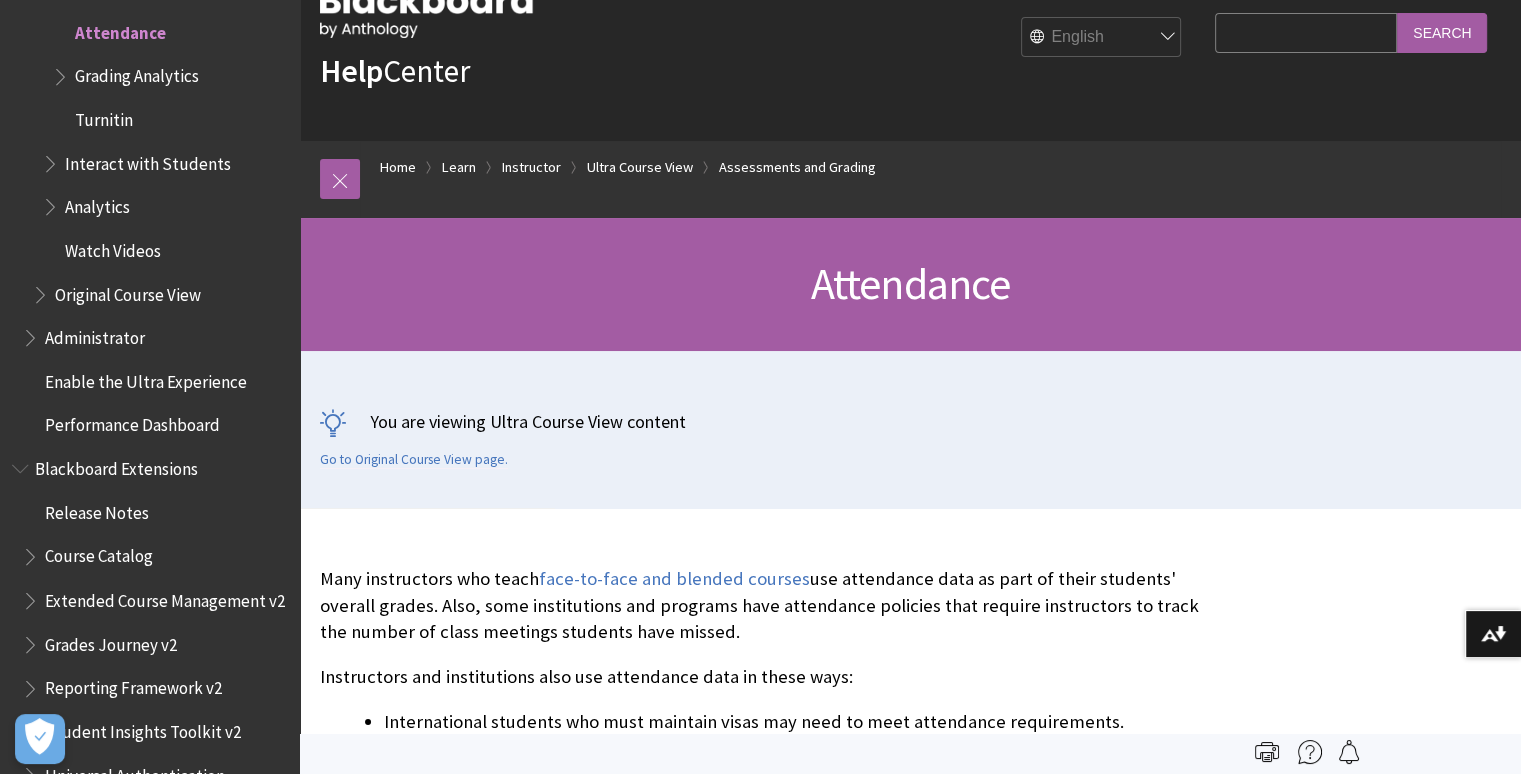 scroll, scrollTop: 0, scrollLeft: 0, axis: both 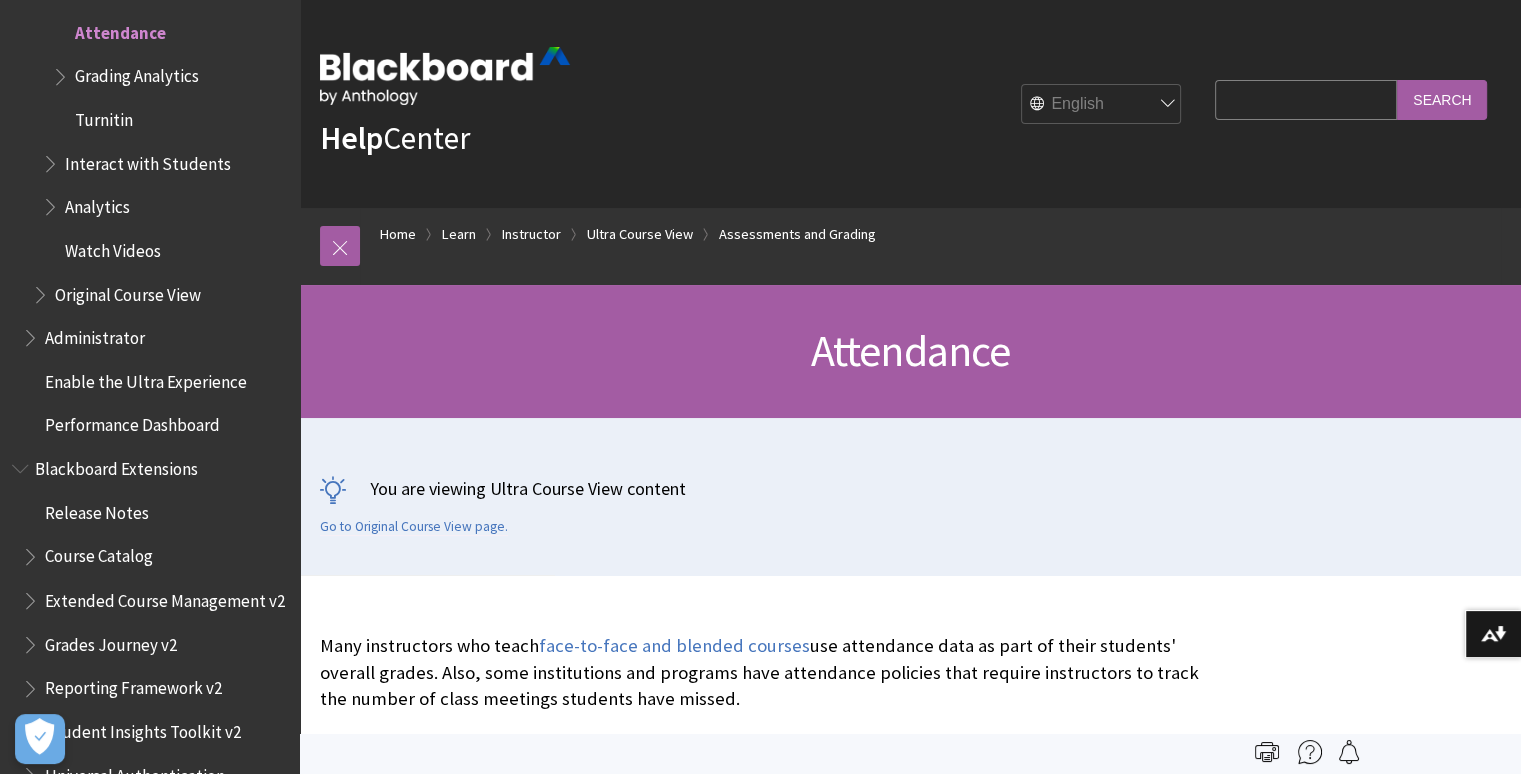 drag, startPoint x: 1095, startPoint y: 77, endPoint x: 1097, endPoint y: 89, distance: 12.165525 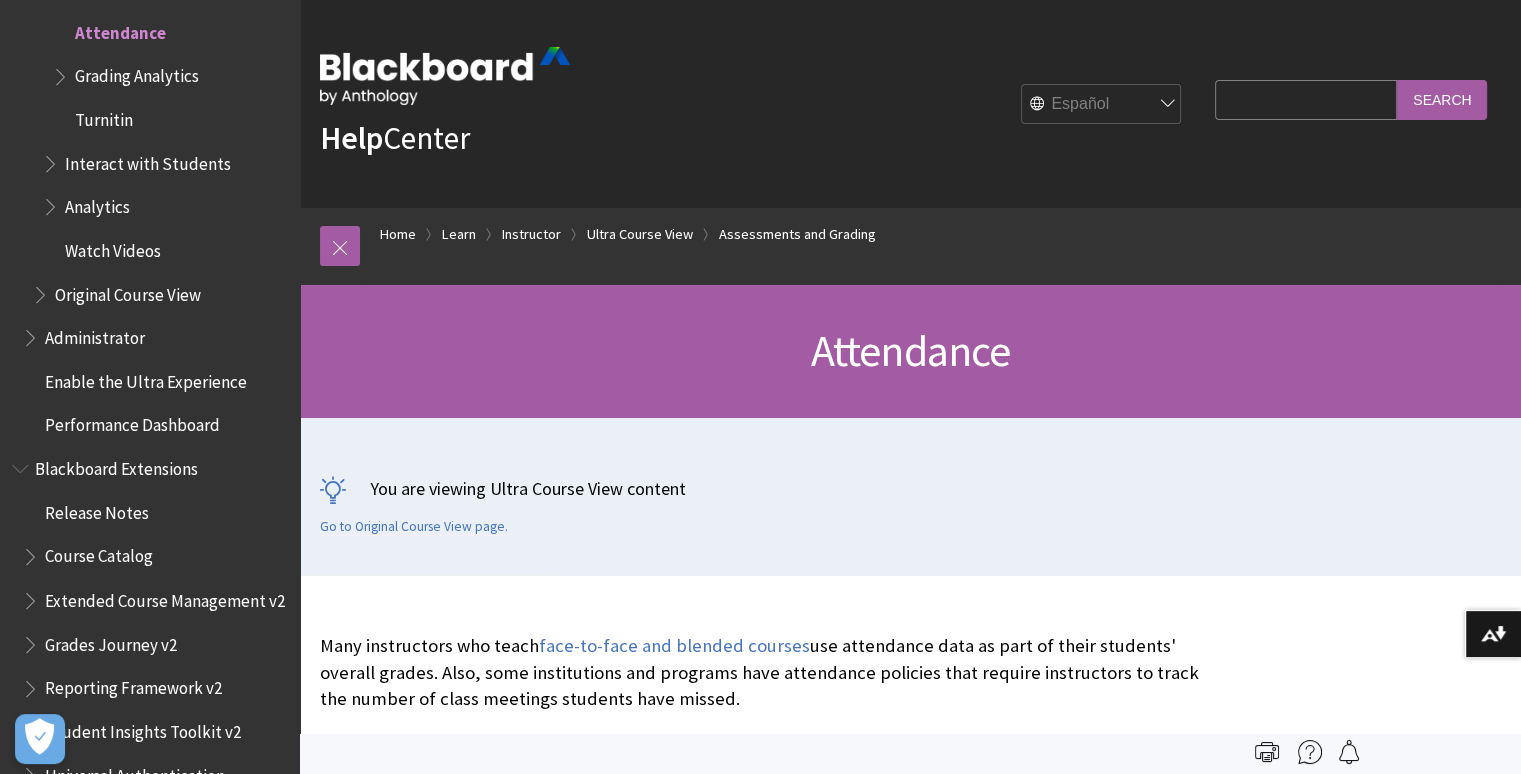click on "English عربية Català Cymraeg Deutsch Español Suomi Français עברית Italiano 日本語 한국어 Nederlands Norsk (Bokmål) Português, Brasil Русский Svenska Türkçe 简体中文 Français Canadien" at bounding box center [1102, 105] 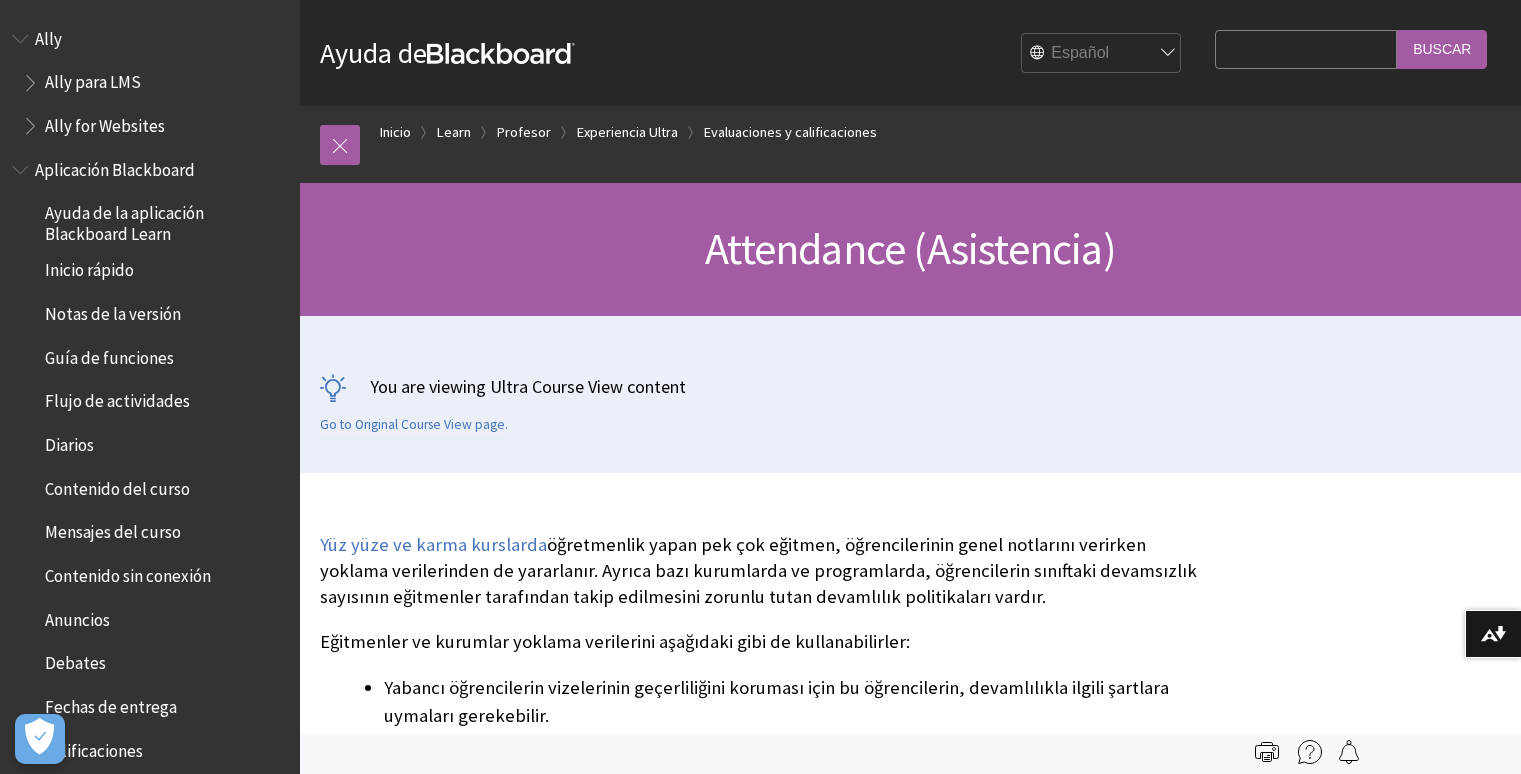 scroll, scrollTop: 0, scrollLeft: 0, axis: both 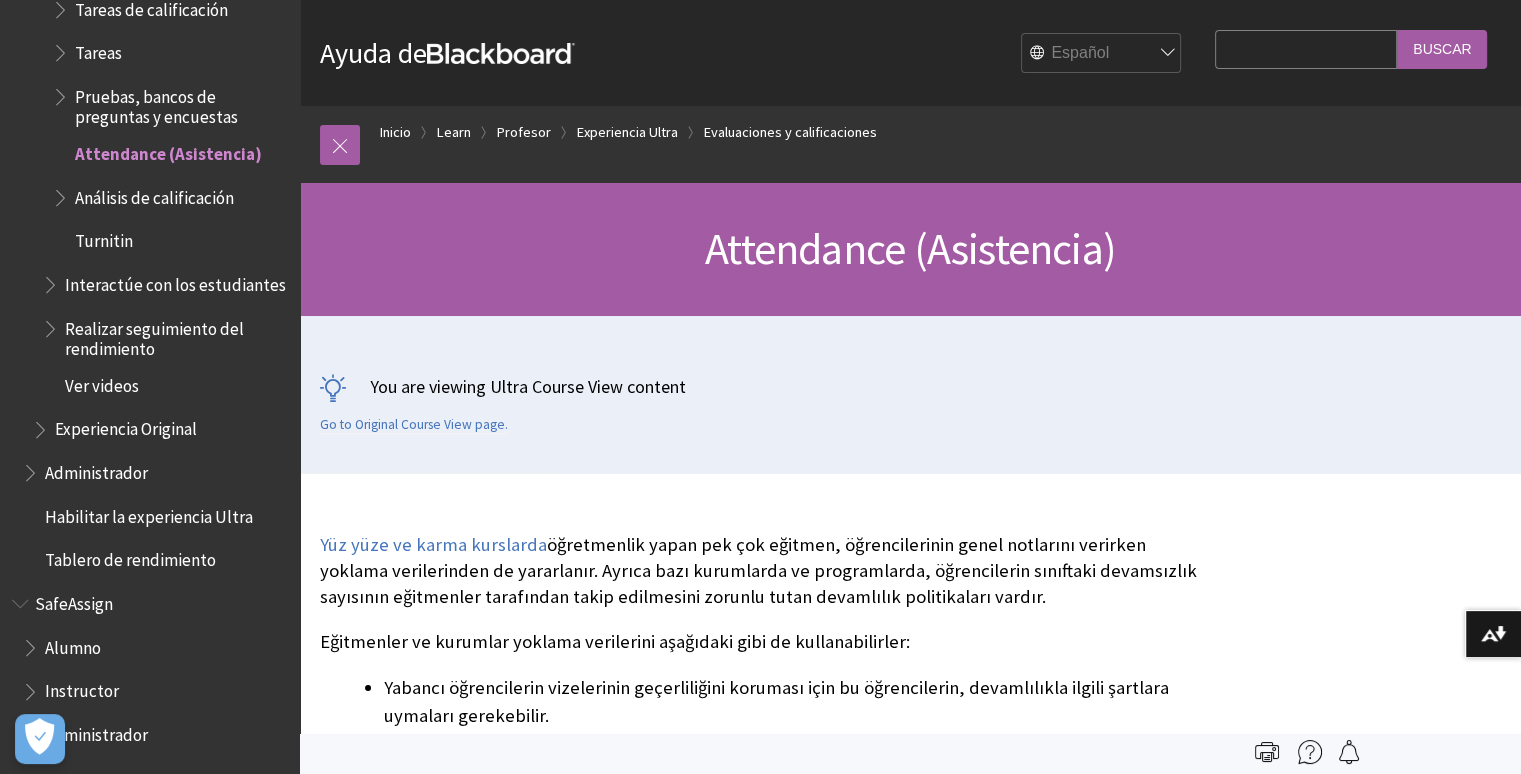 click on "English عربية Català Cymraeg Deutsch Español Suomi Français עברית Italiano 日本語 한국어 Nederlands Norsk (Bokmål) Português, Brasil Русский Svenska Türkçe 简体中文 Français Canadien" at bounding box center (1102, 54) 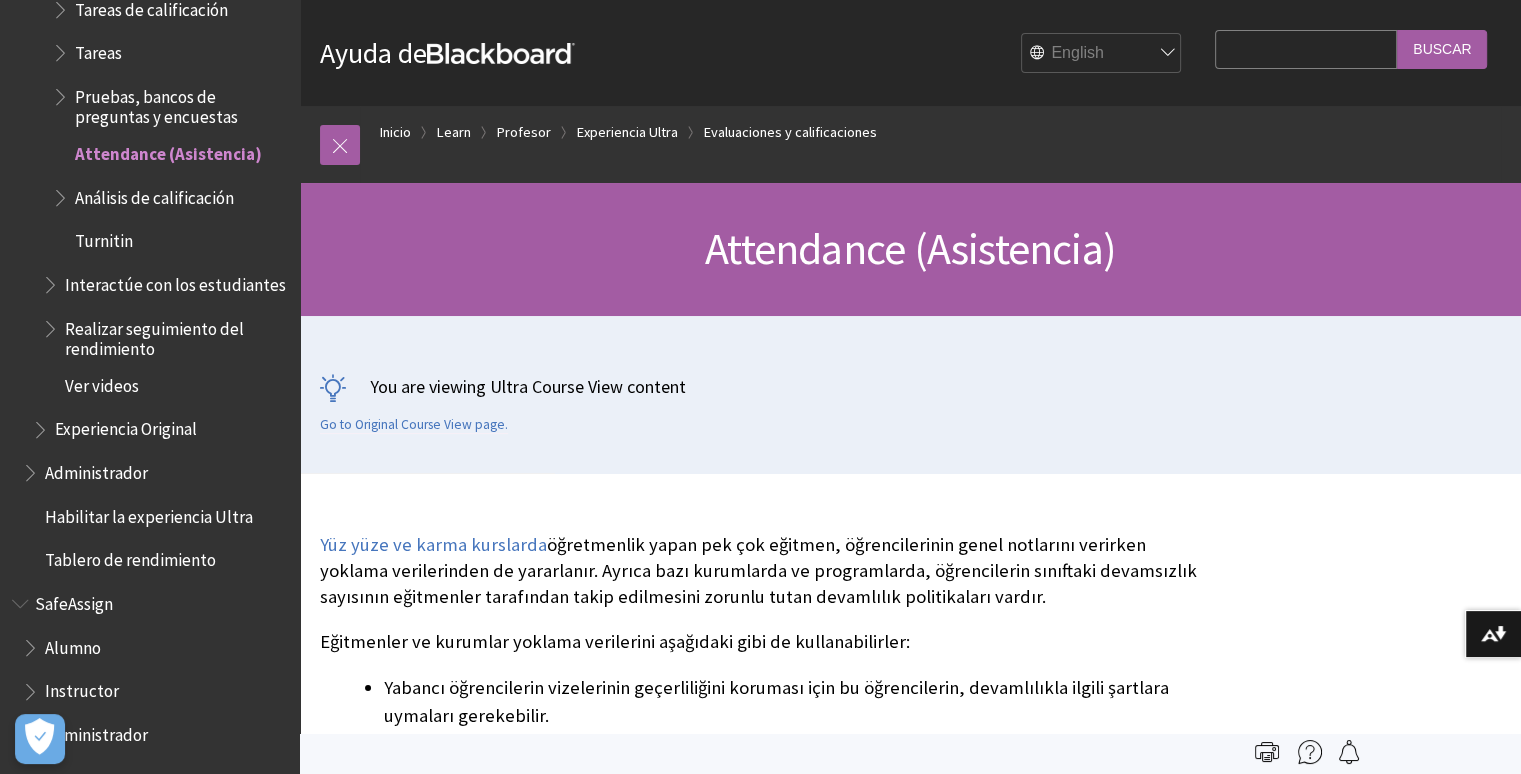 click on "English عربية Català Cymraeg Deutsch Español Suomi Français עברית Italiano 日本語 한국어 Nederlands Norsk (Bokmål) Português, Brasil Русский Svenska Türkçe 简体中文 Français Canadien" at bounding box center [1102, 54] 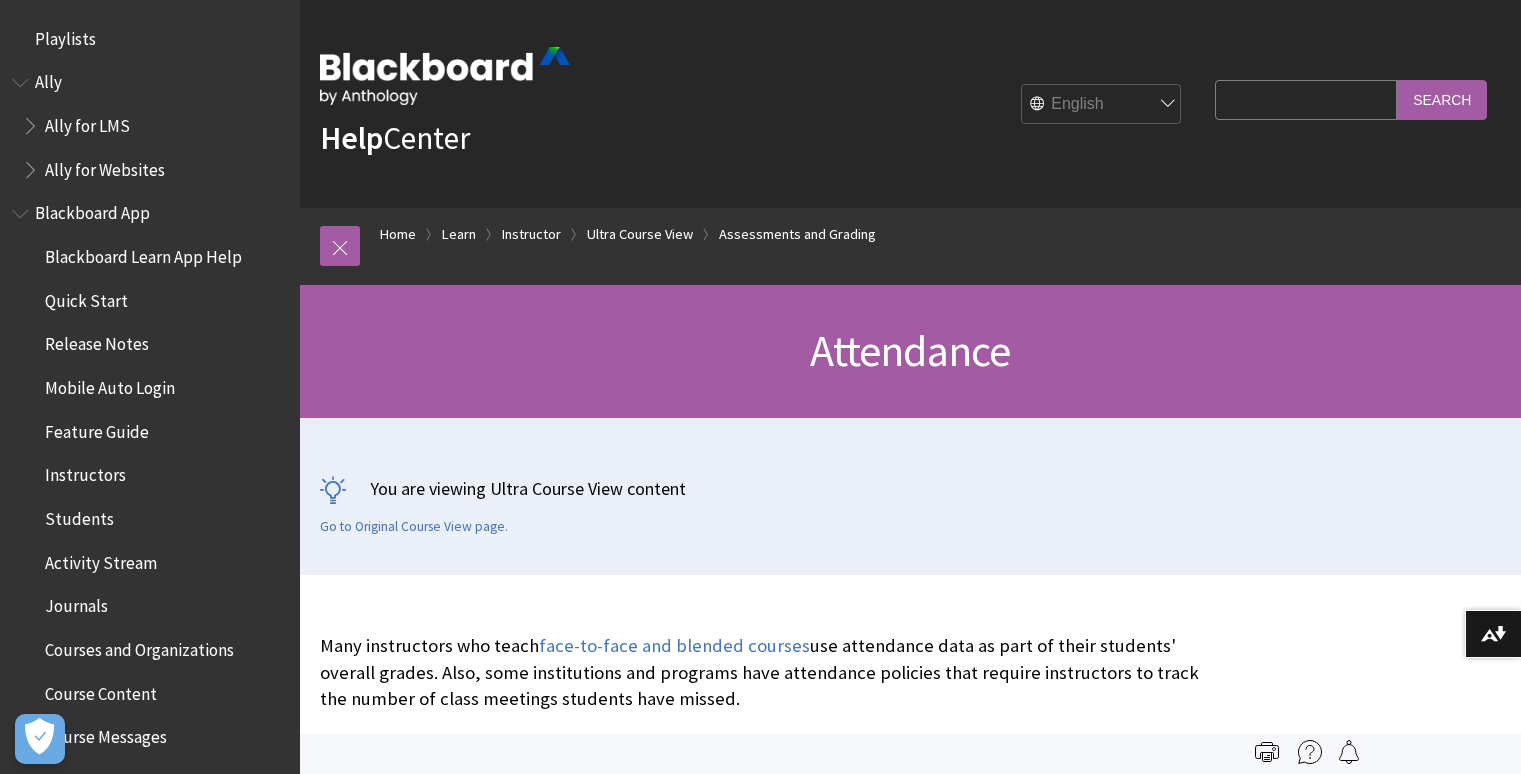 scroll, scrollTop: 0, scrollLeft: 0, axis: both 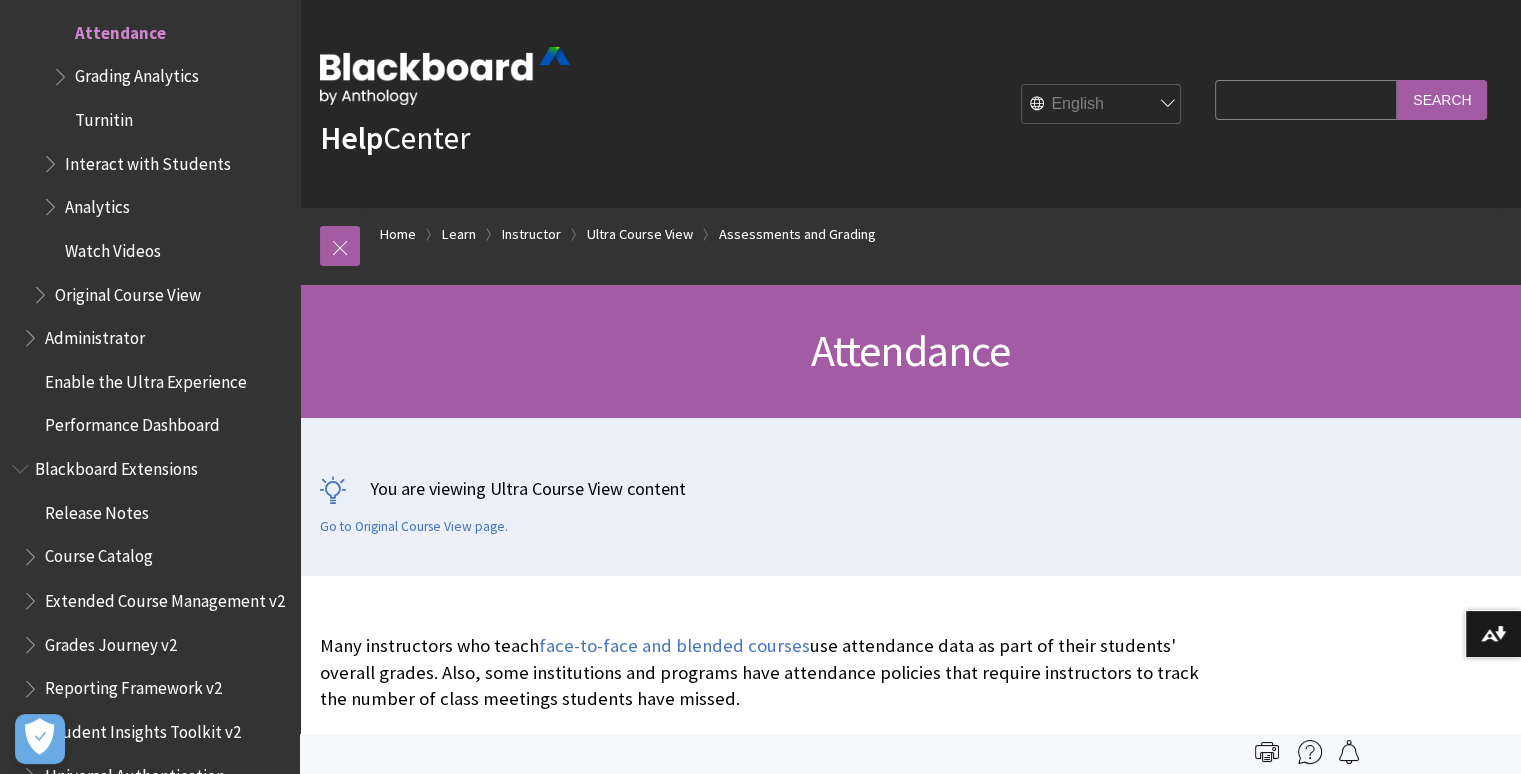 click on "You are viewing Ultra Course View content
Go to Original Course View page." at bounding box center (910, 505) 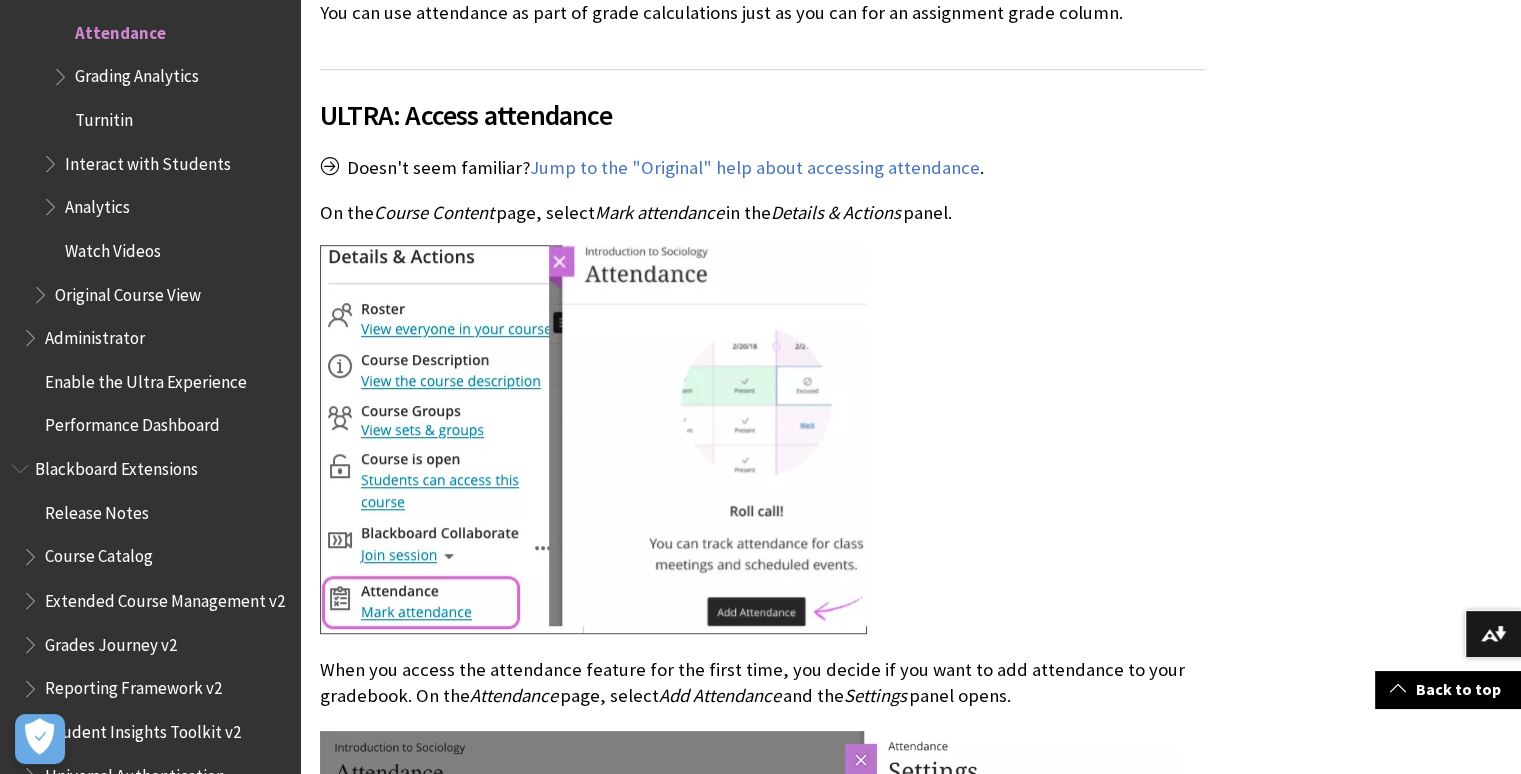 scroll, scrollTop: 1000, scrollLeft: 0, axis: vertical 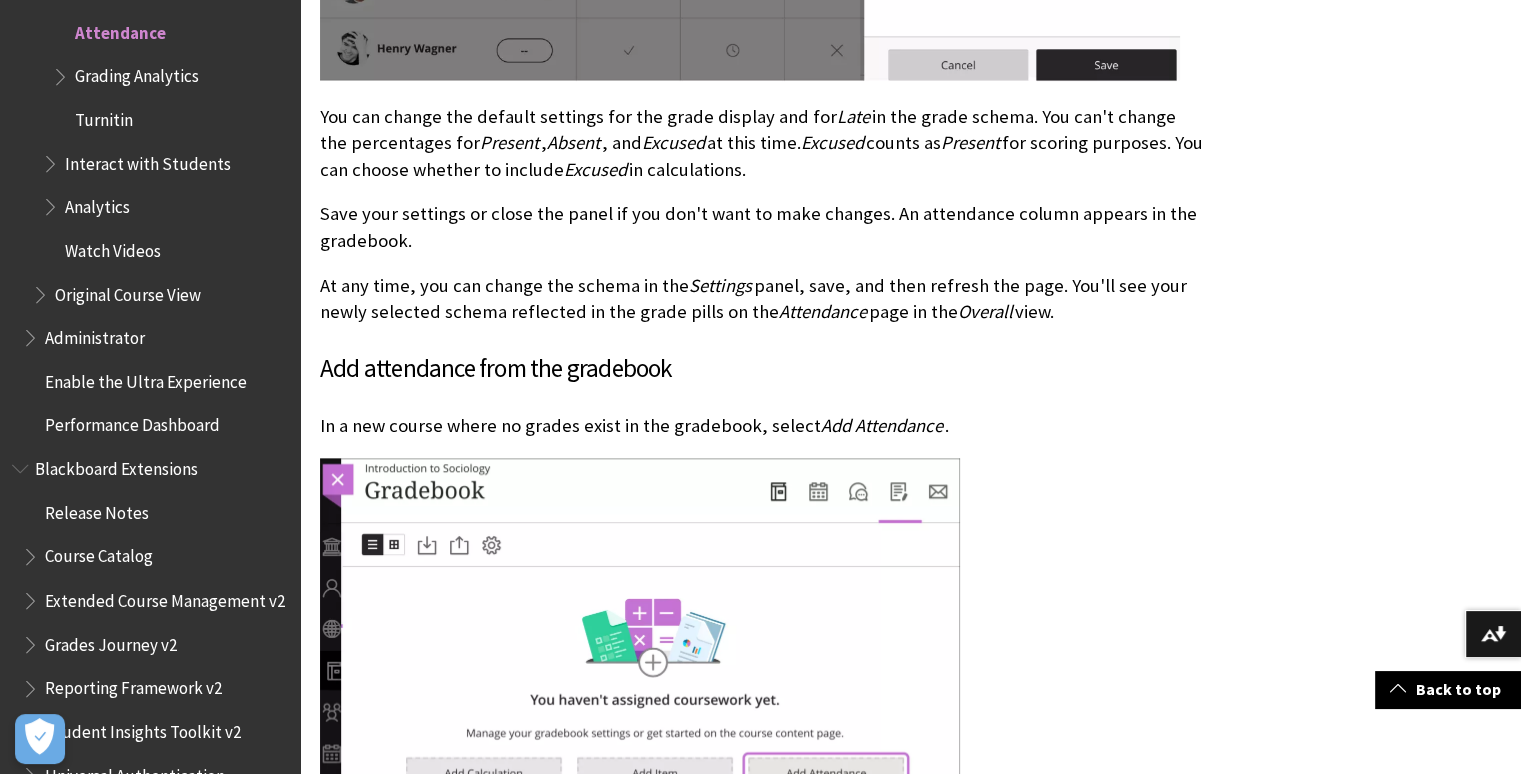 click on "Add attendance from the gradebook" at bounding box center (762, 369) 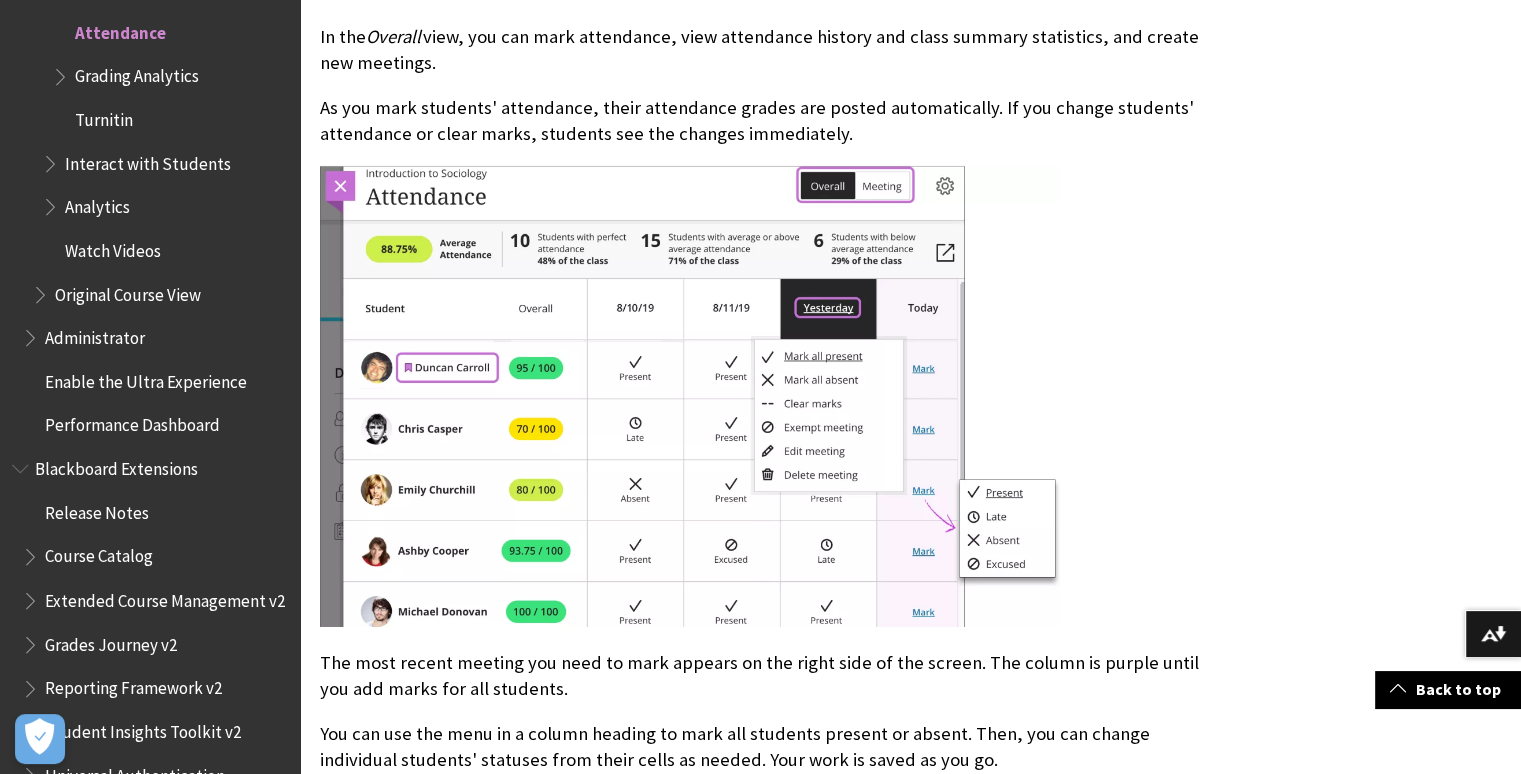scroll, scrollTop: 6800, scrollLeft: 0, axis: vertical 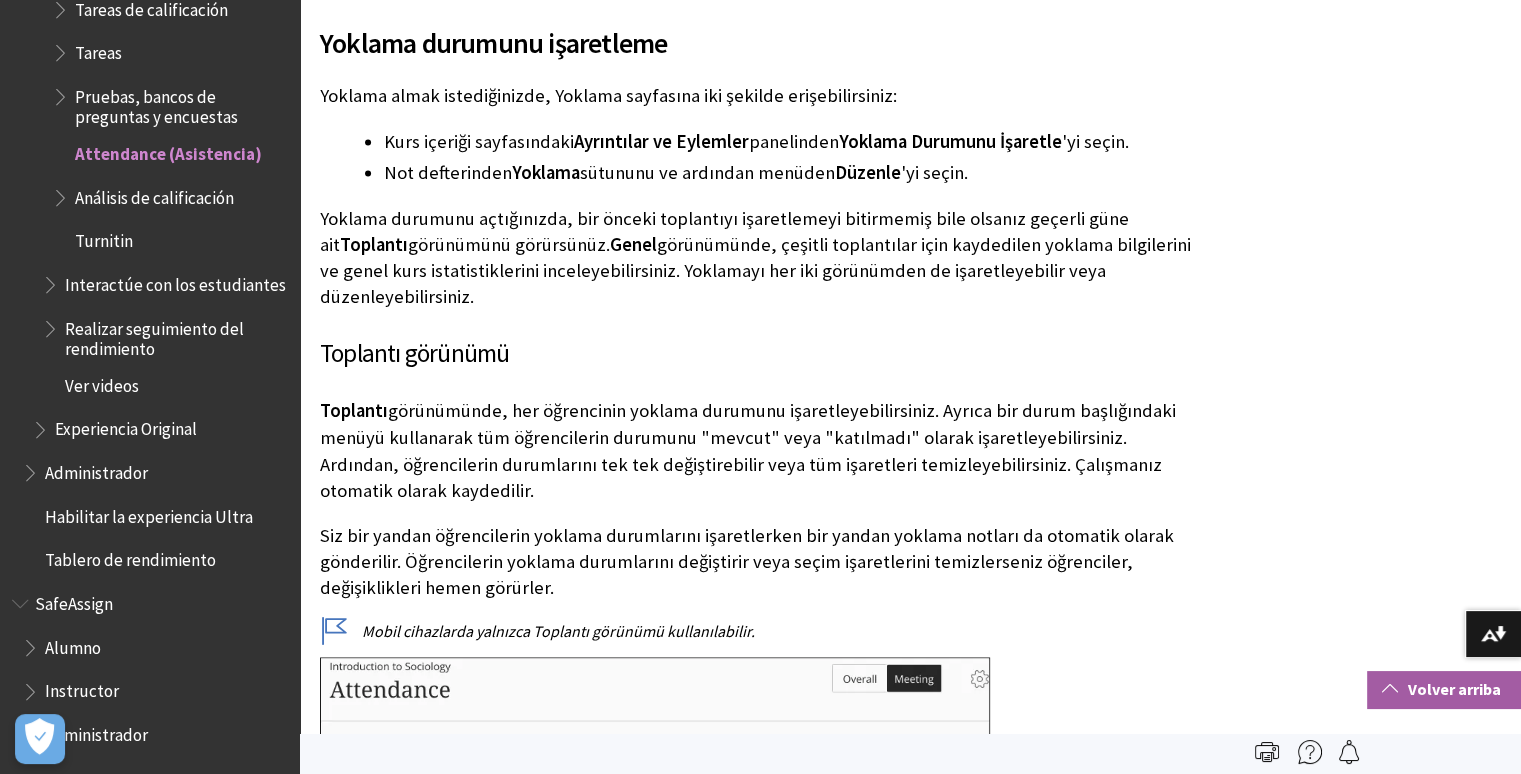 click at bounding box center [1390, 688] 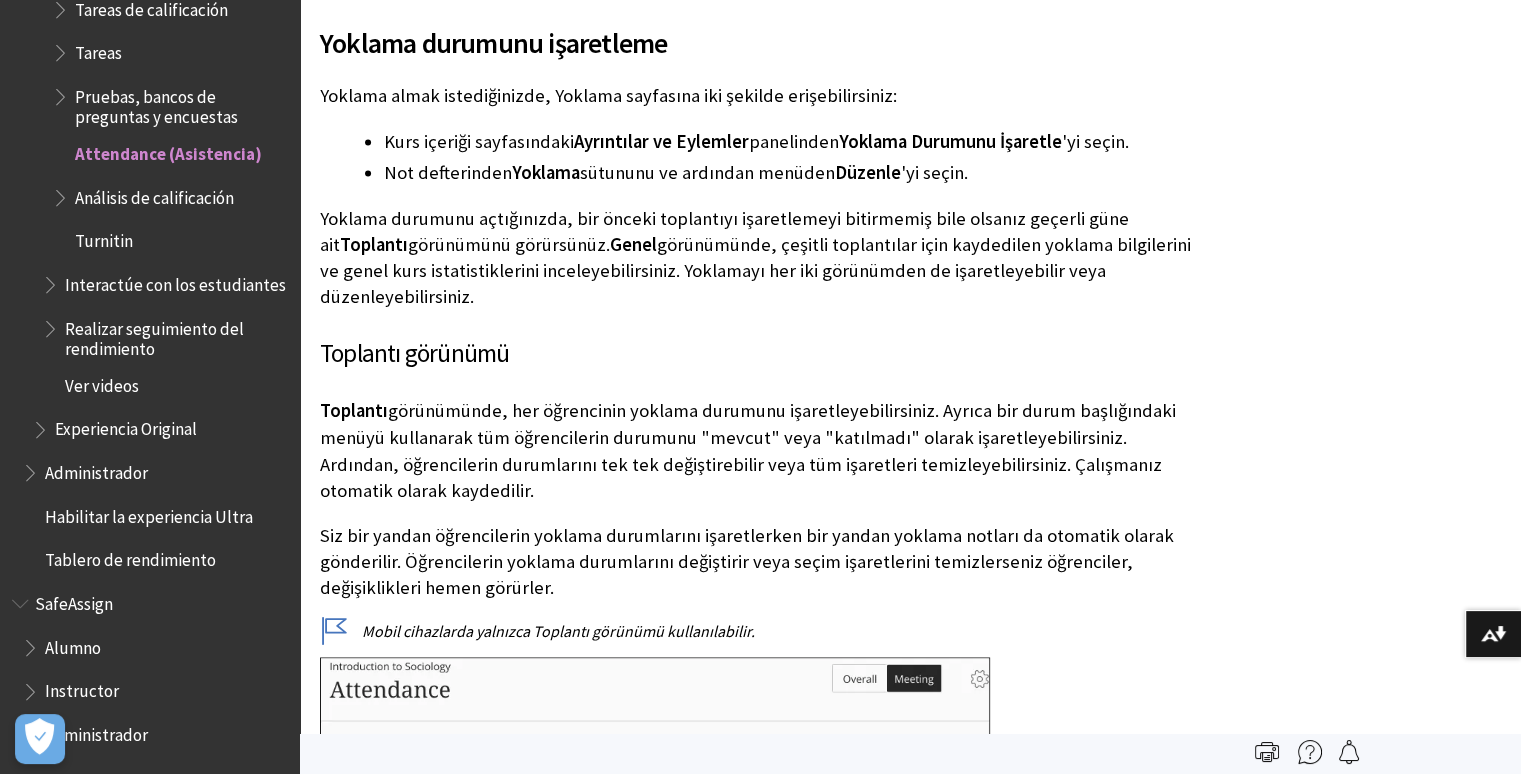scroll, scrollTop: 0, scrollLeft: 0, axis: both 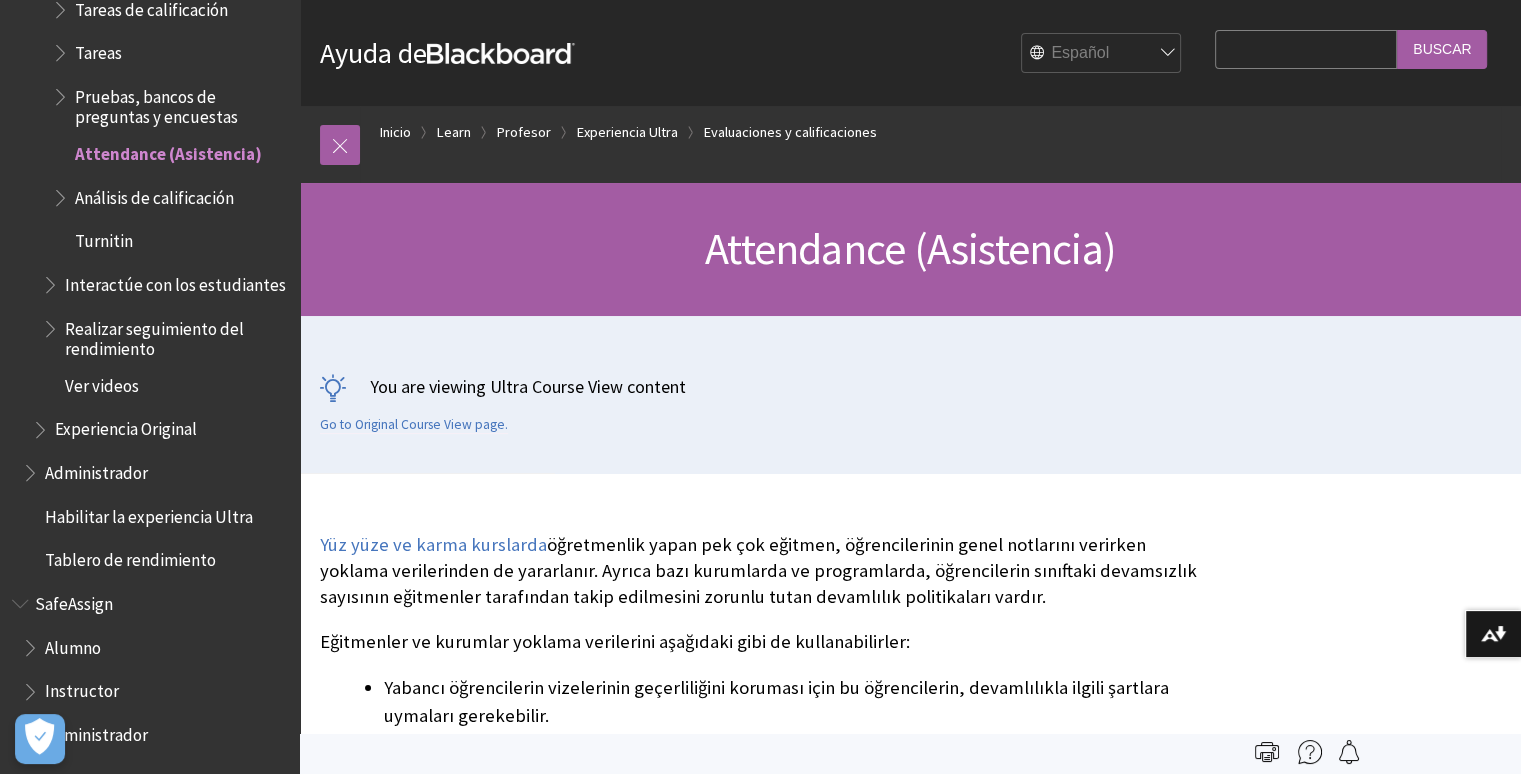 click on "English عربية Català Cymraeg Deutsch Español Suomi Français עברית Italiano 日本語 한국어 Nederlands Norsk (Bokmål) Português, Brasil Русский Svenska Türkçe 简体中文 Français Canadien" at bounding box center (1102, 54) 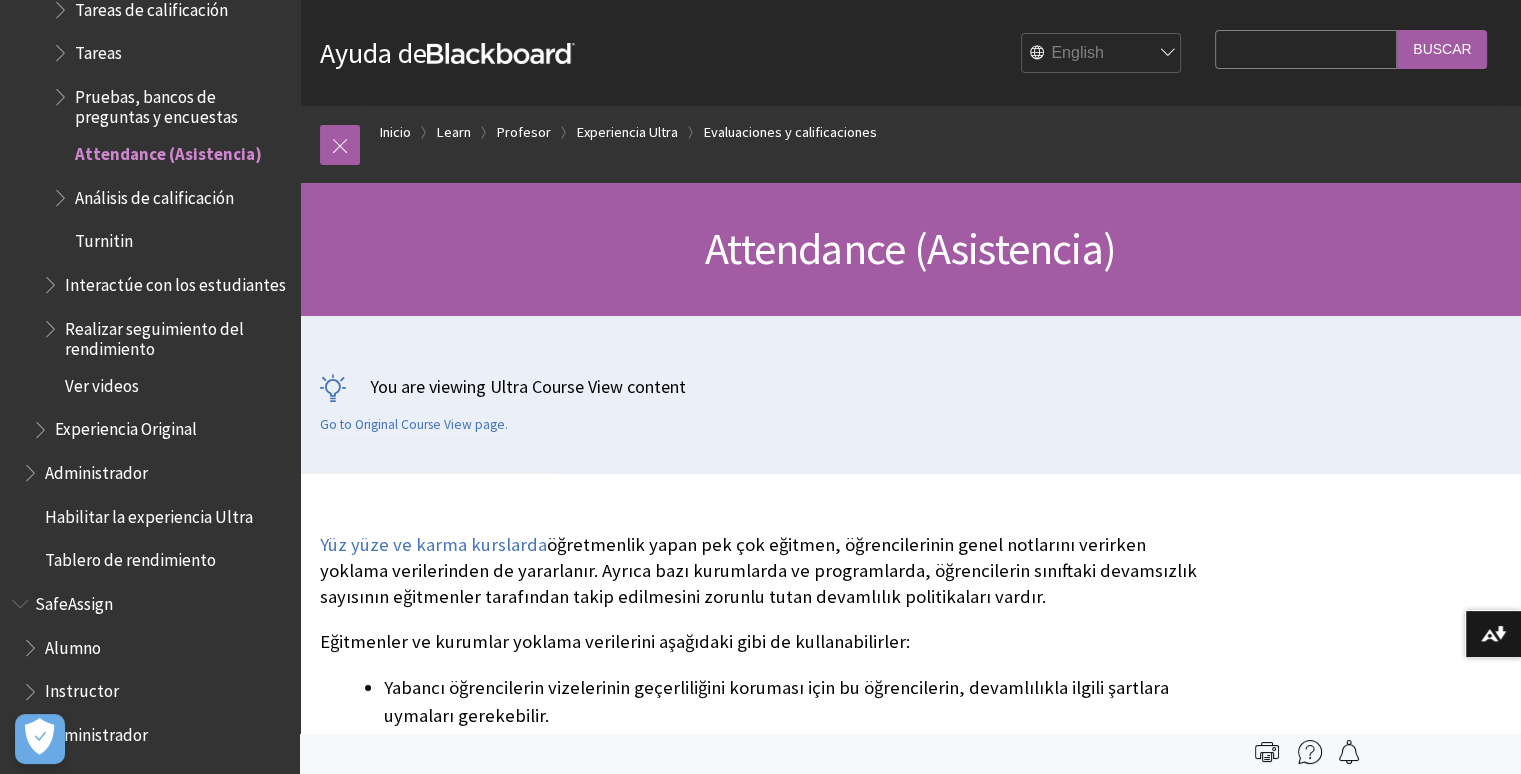 click on "English عربية Català Cymraeg Deutsch Español Suomi Français עברית Italiano 日本語 한국어 Nederlands Norsk (Bokmål) Português, Brasil Русский Svenska Türkçe 简体中文 Français Canadien" at bounding box center (1102, 54) 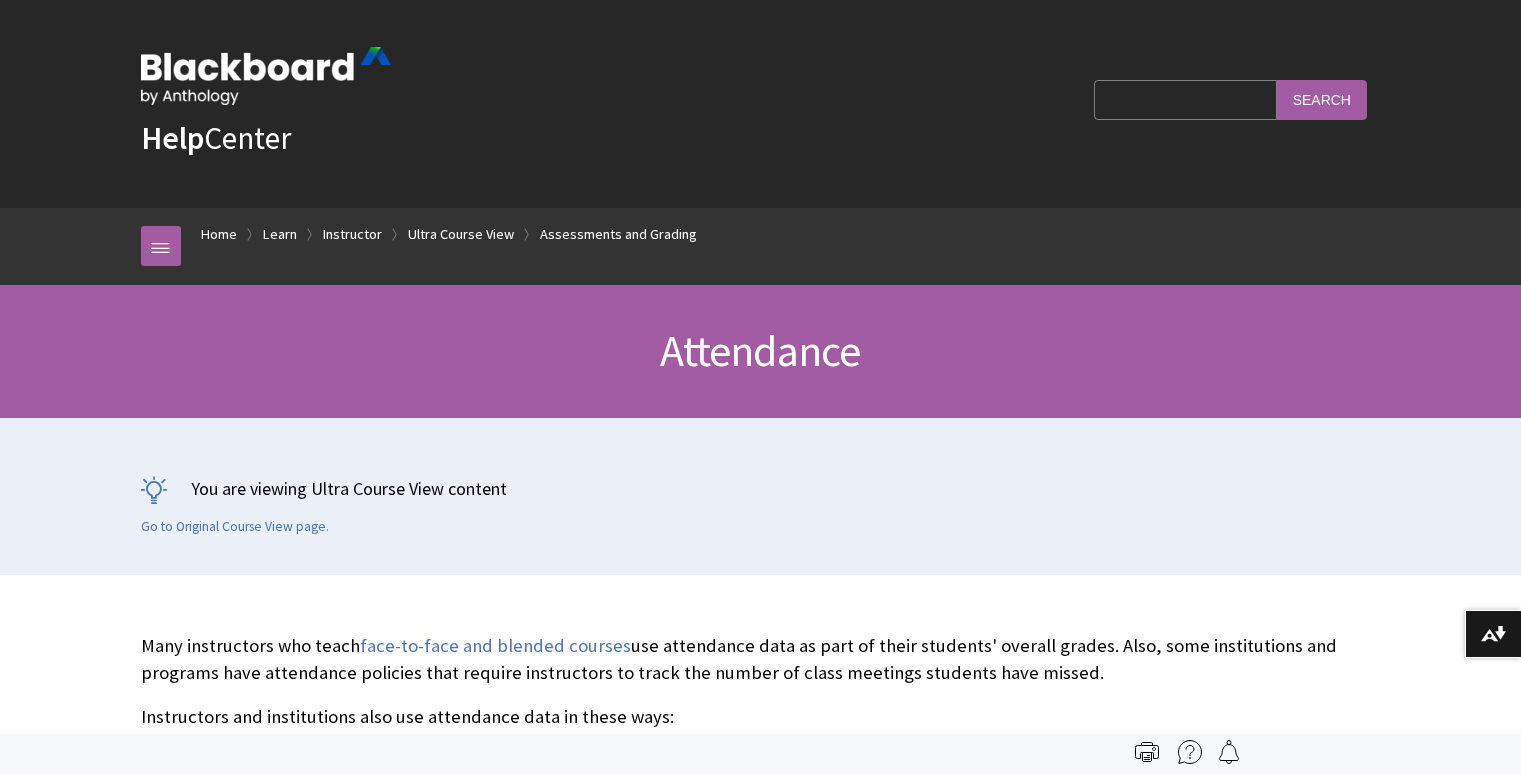 scroll, scrollTop: 0, scrollLeft: 0, axis: both 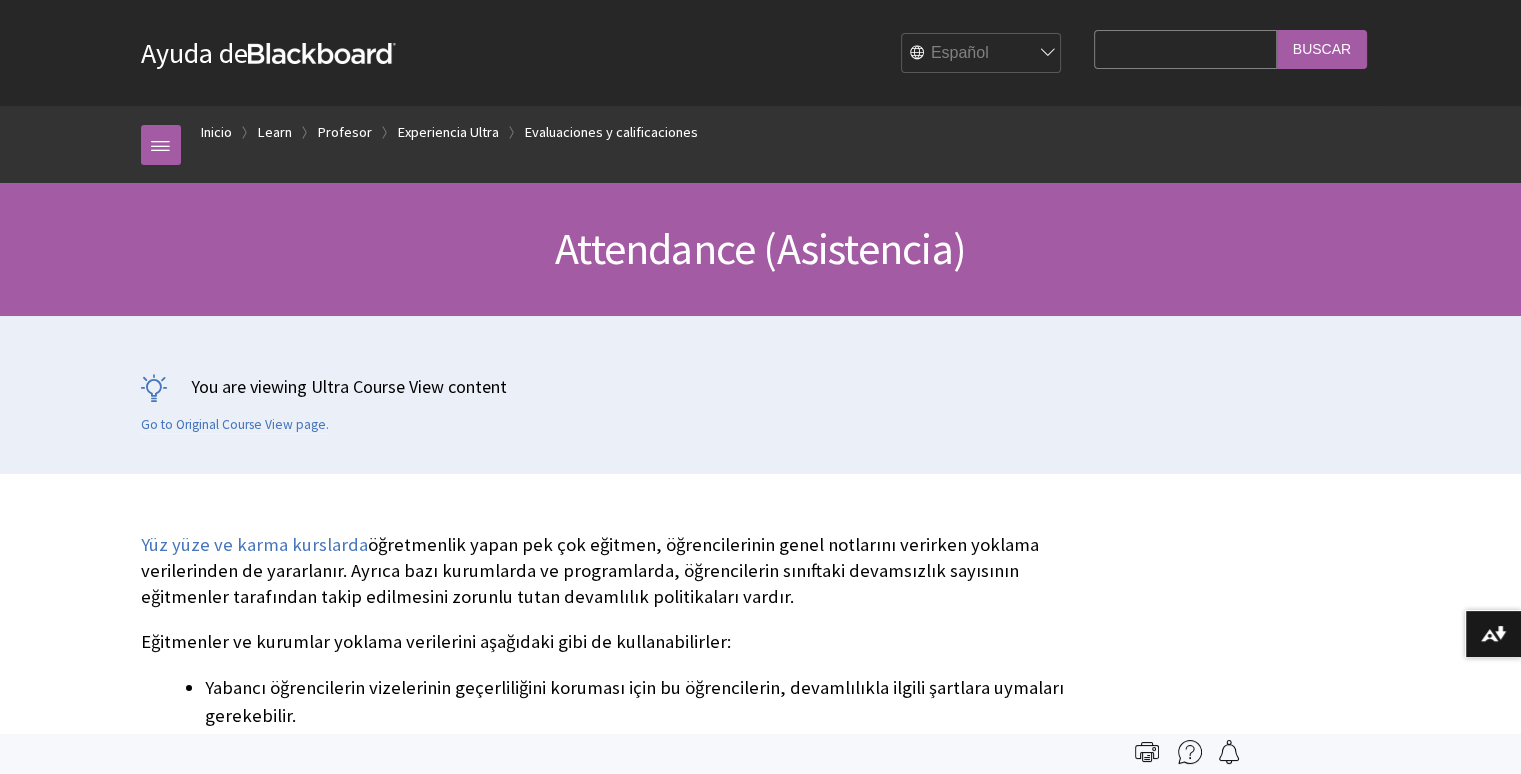 click on "English عربية Català Cymraeg Deutsch Español Suomi Français עברית Italiano 日本語 한국어 Nederlands Norsk (Bokmål) Português, Brasil Русский Svenska Türkçe 简体中文 Français Canadien" at bounding box center (982, 54) 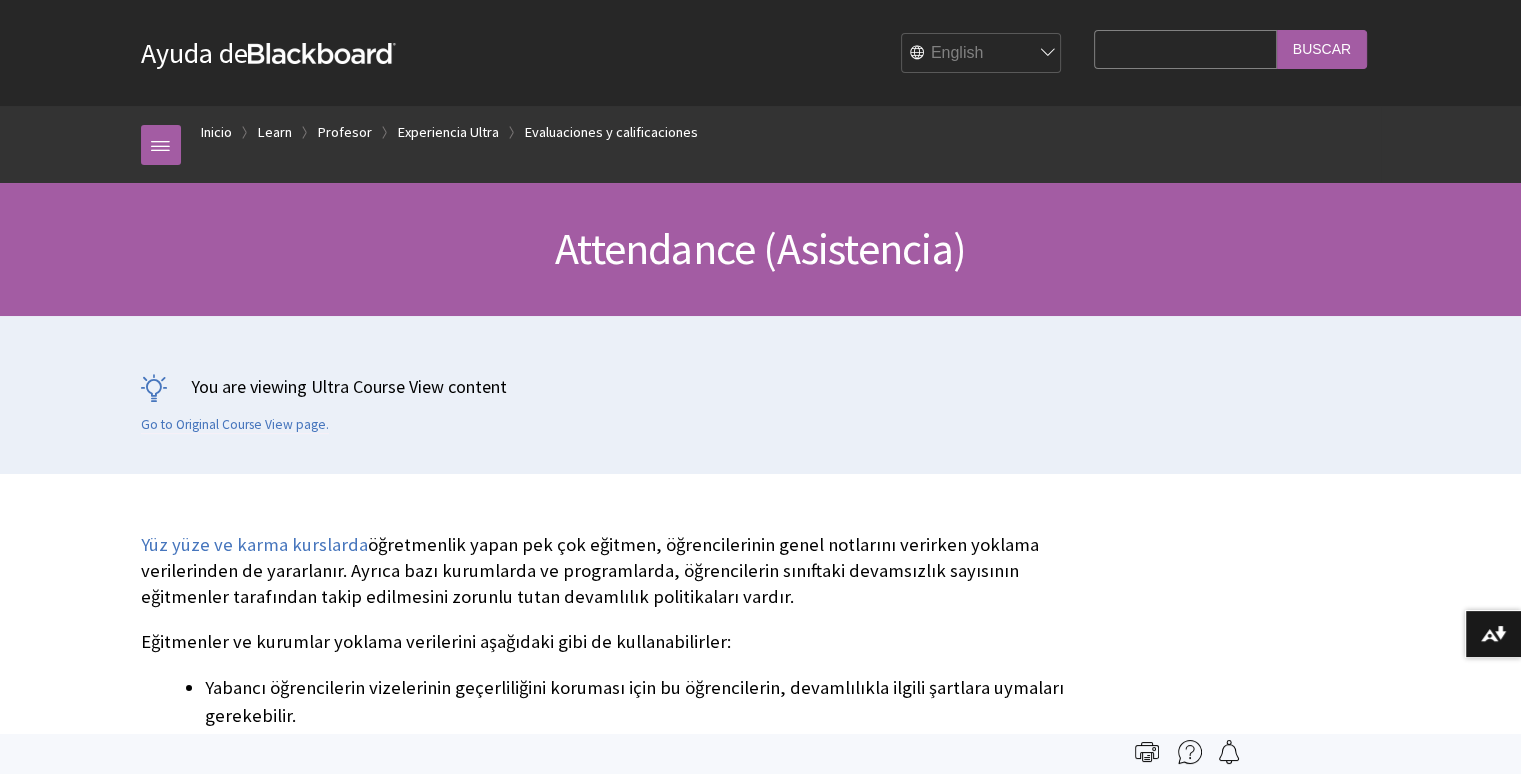 click on "English عربية Català Cymraeg Deutsch Español Suomi Français עברית Italiano 日本語 한국어 Nederlands Norsk (Bokmål) Português, Brasil Русский Svenska Türkçe 简体中文 Français Canadien" at bounding box center [982, 54] 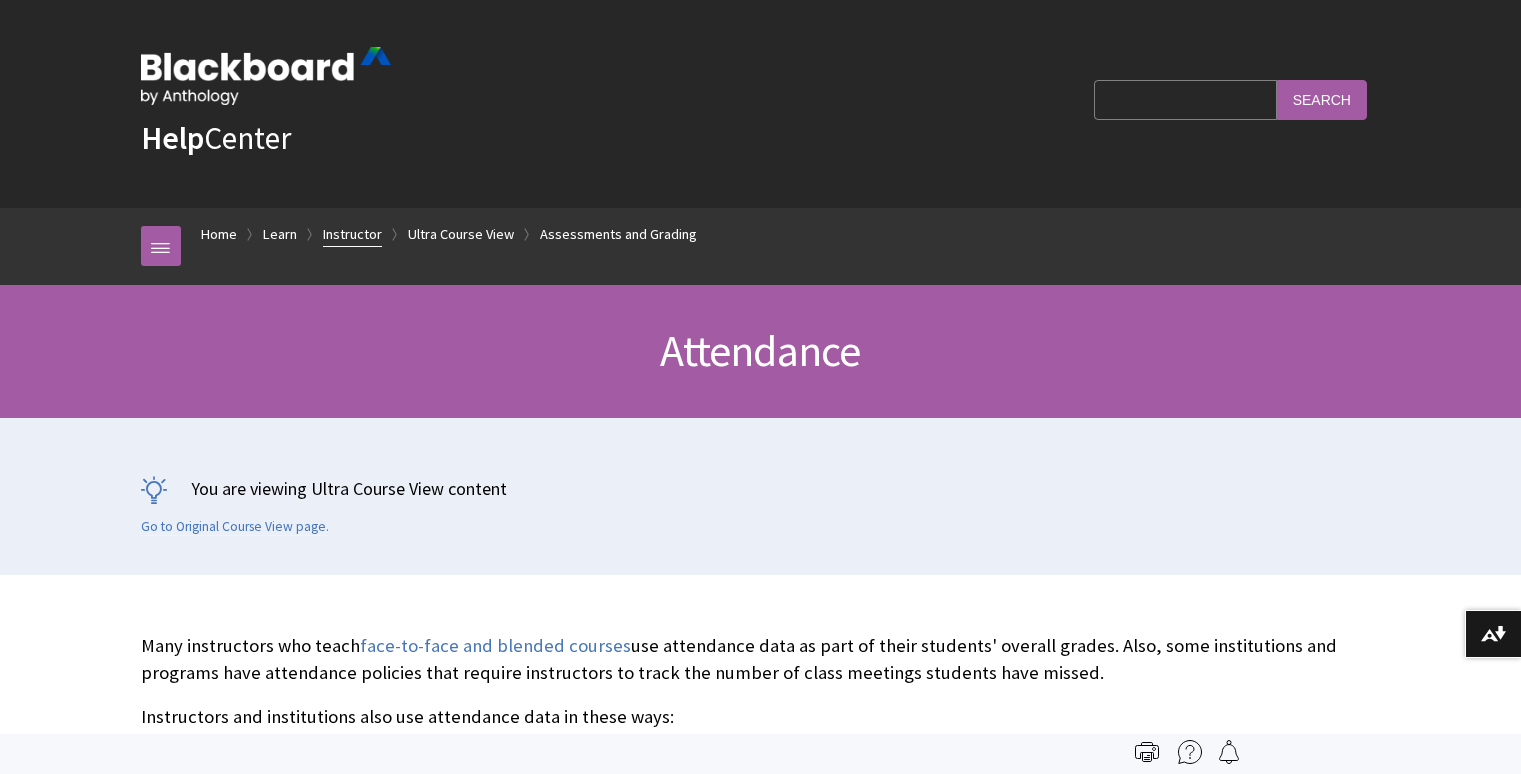 scroll, scrollTop: 0, scrollLeft: 0, axis: both 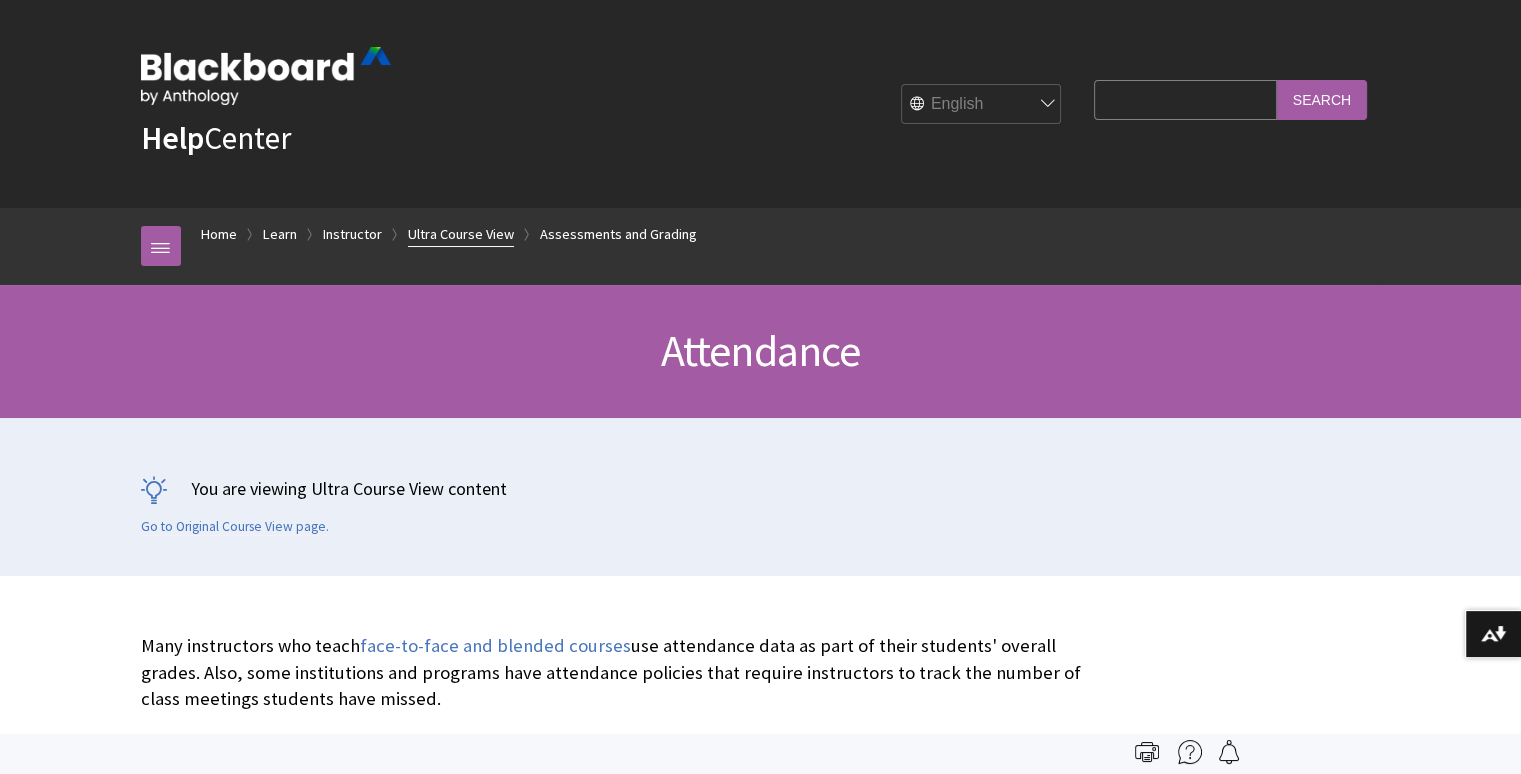 click on "Ultra Course View" at bounding box center (461, 234) 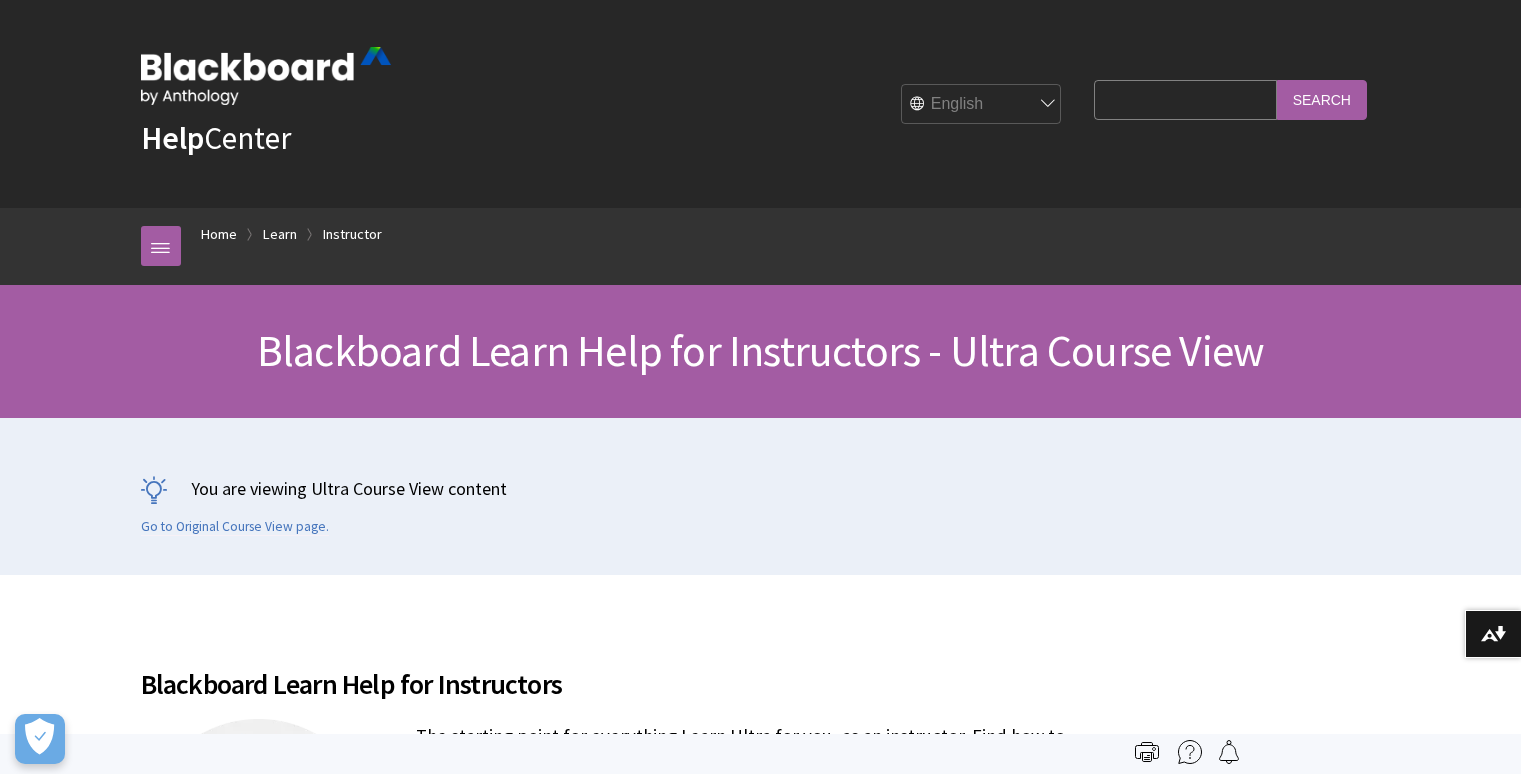 scroll, scrollTop: 0, scrollLeft: 0, axis: both 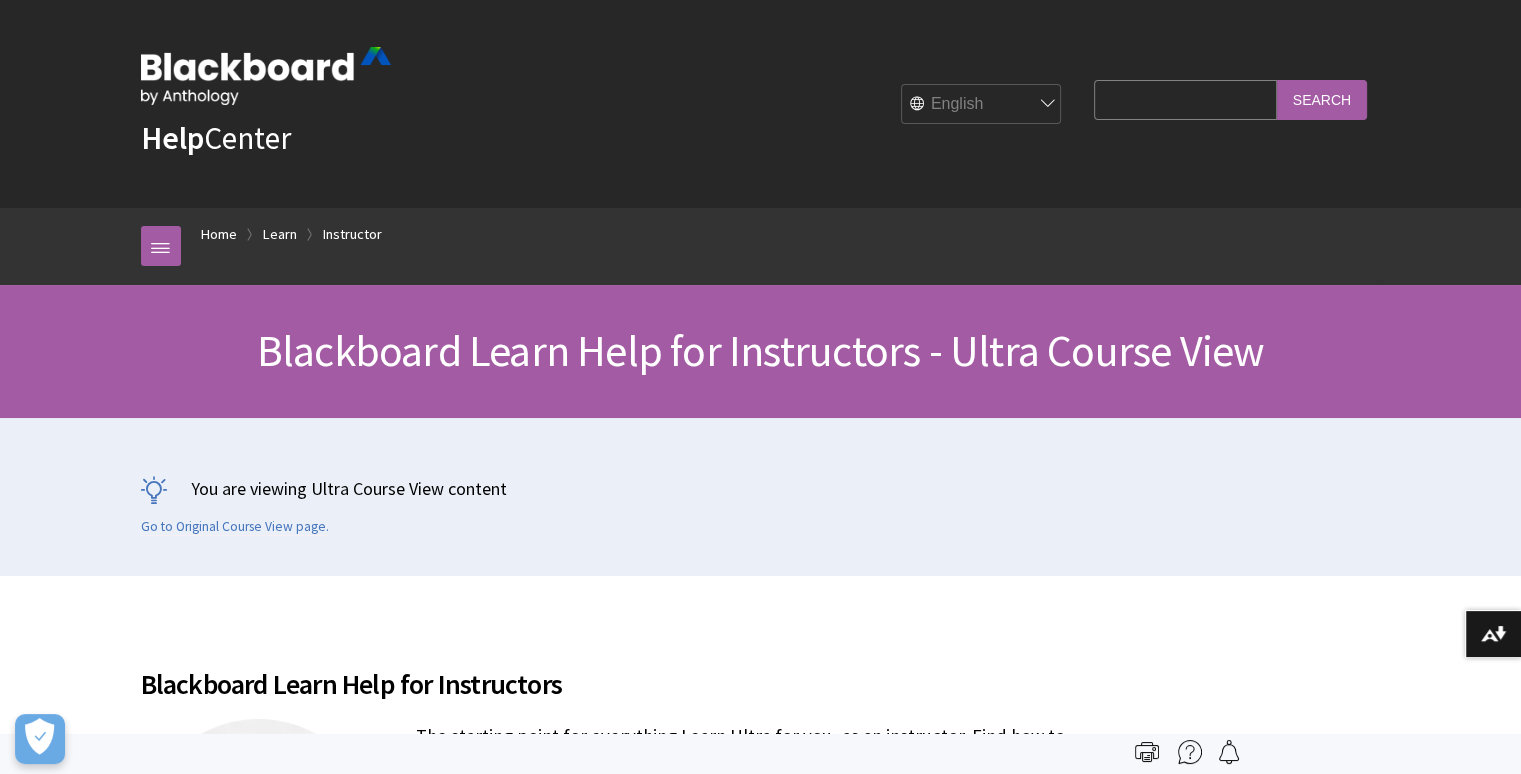 click on "You are viewing Ultra Course View content
Go to Original Course View page." at bounding box center (761, 496) 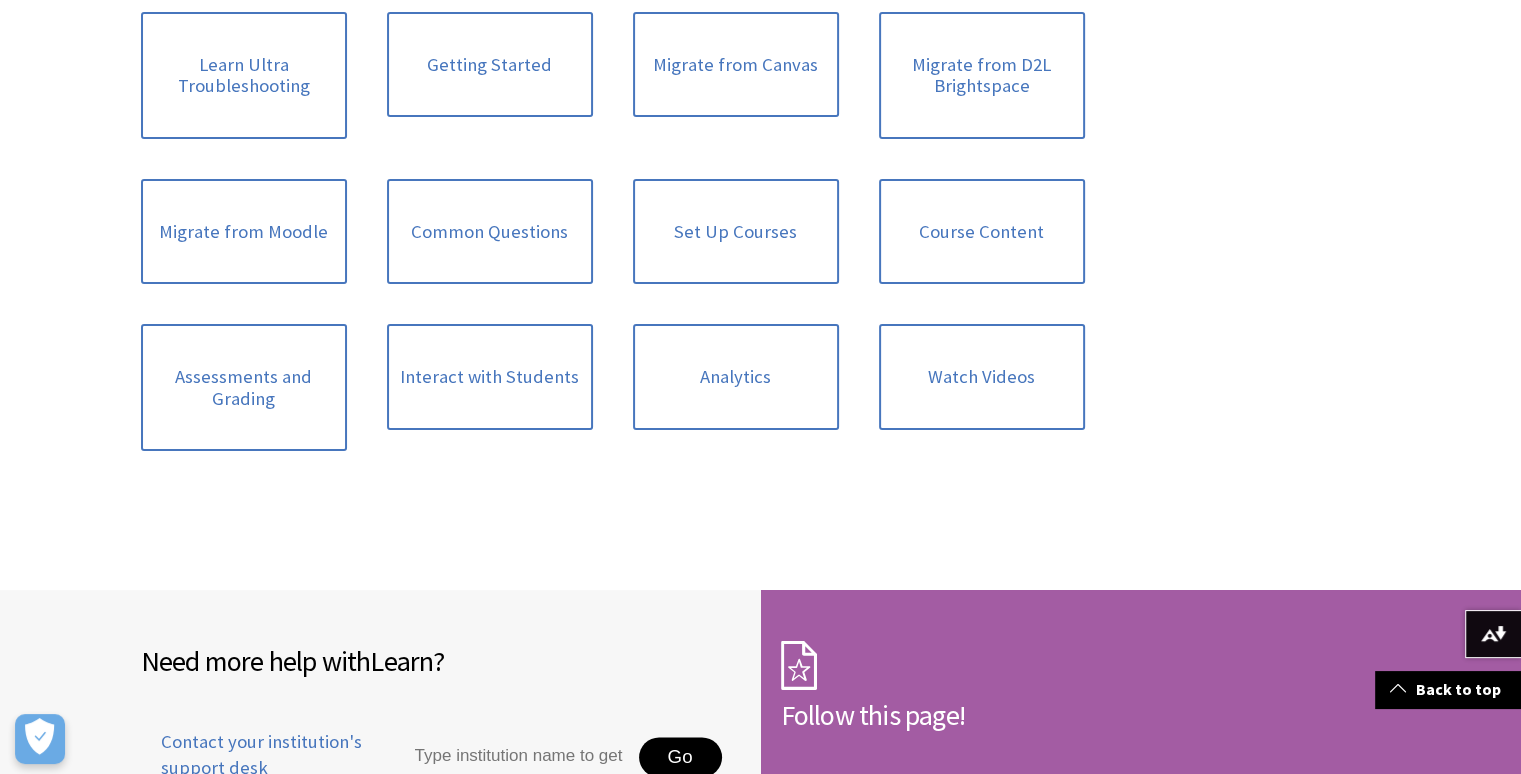 scroll, scrollTop: 2644, scrollLeft: 0, axis: vertical 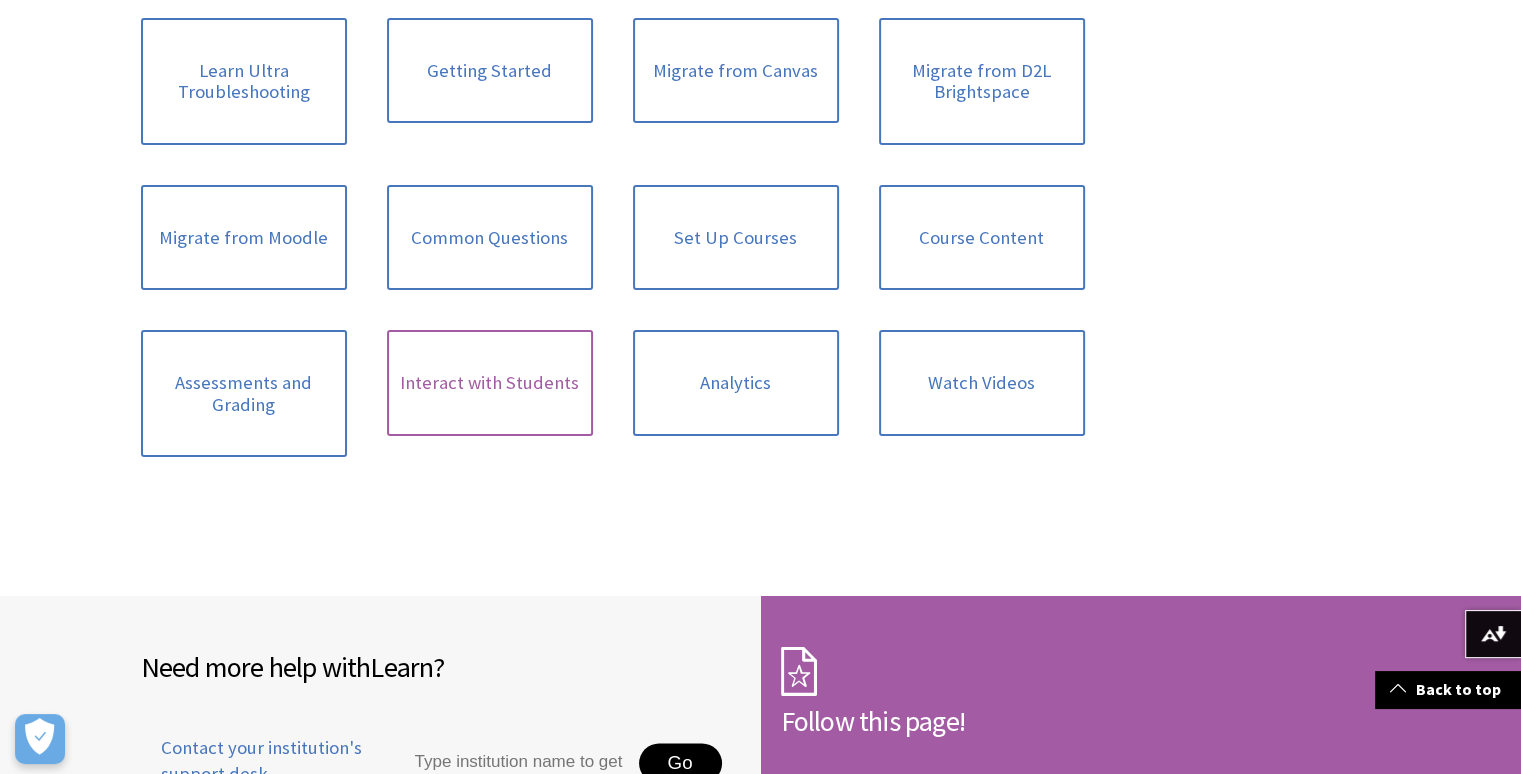 click on "Interact with Students" at bounding box center [490, 383] 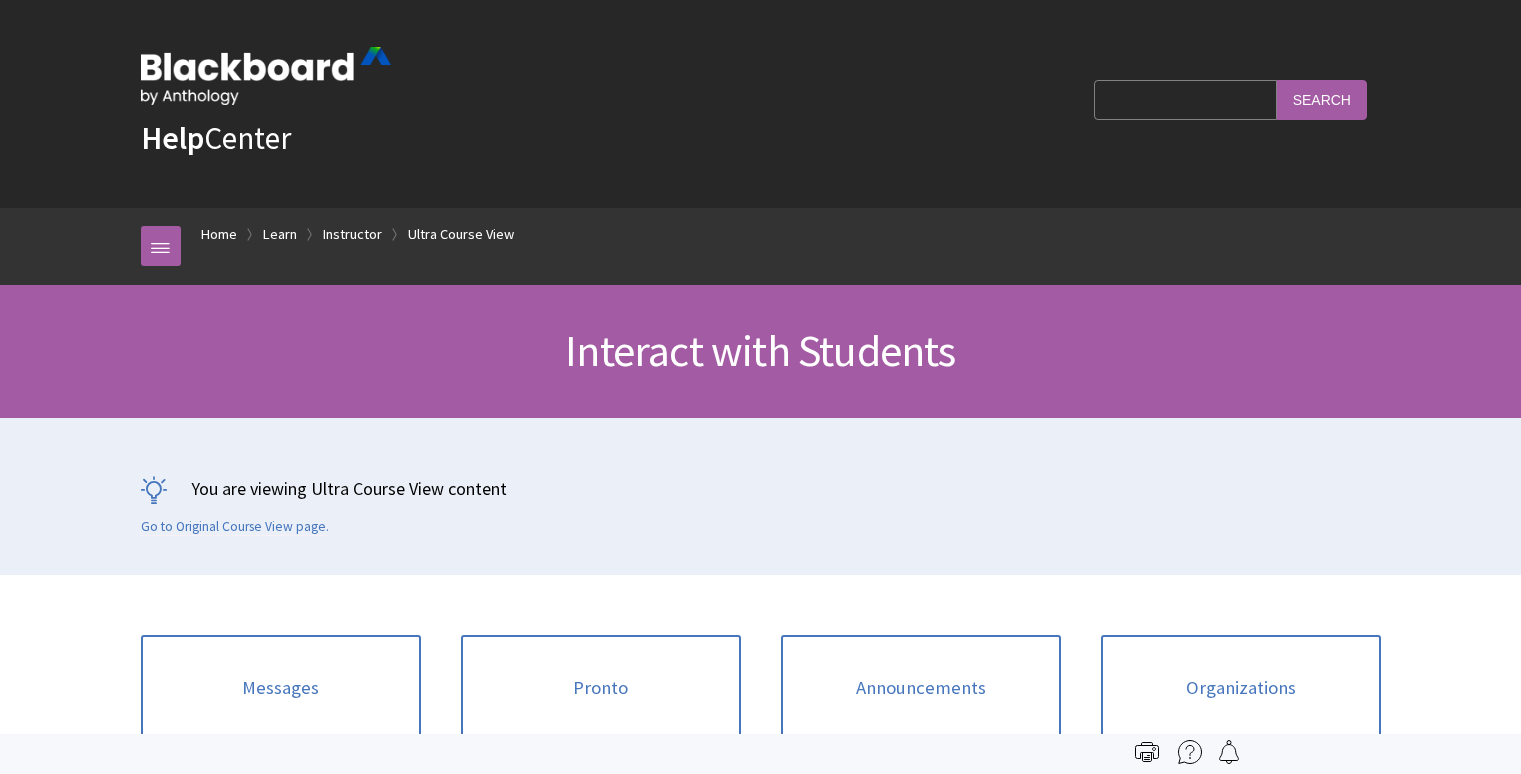 scroll, scrollTop: 0, scrollLeft: 0, axis: both 